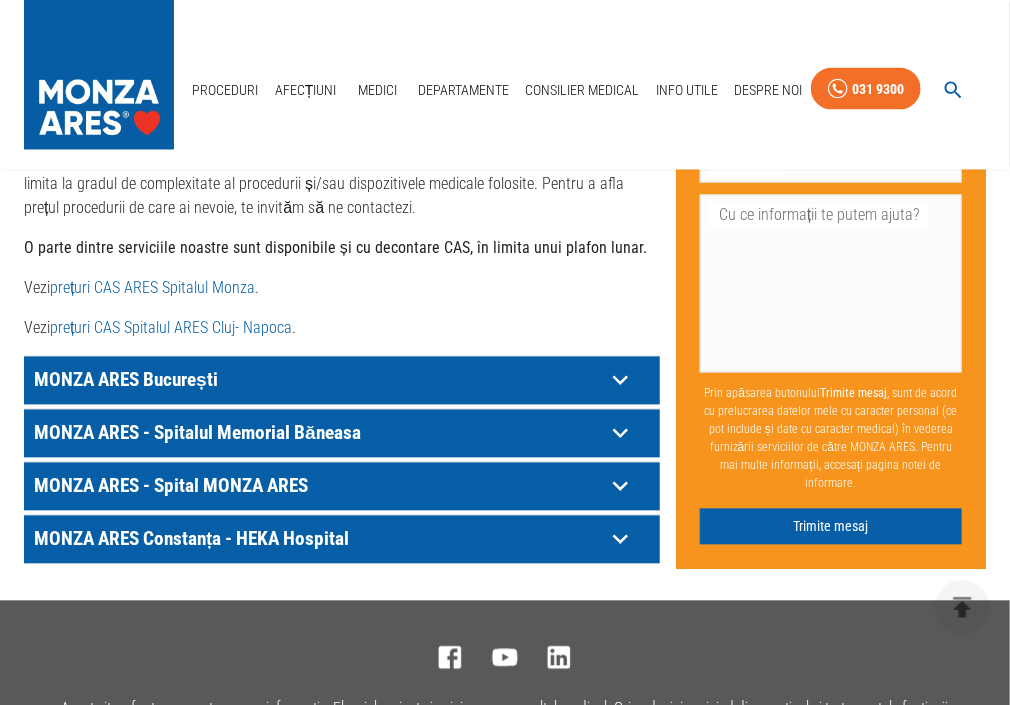 scroll, scrollTop: 1120, scrollLeft: 0, axis: vertical 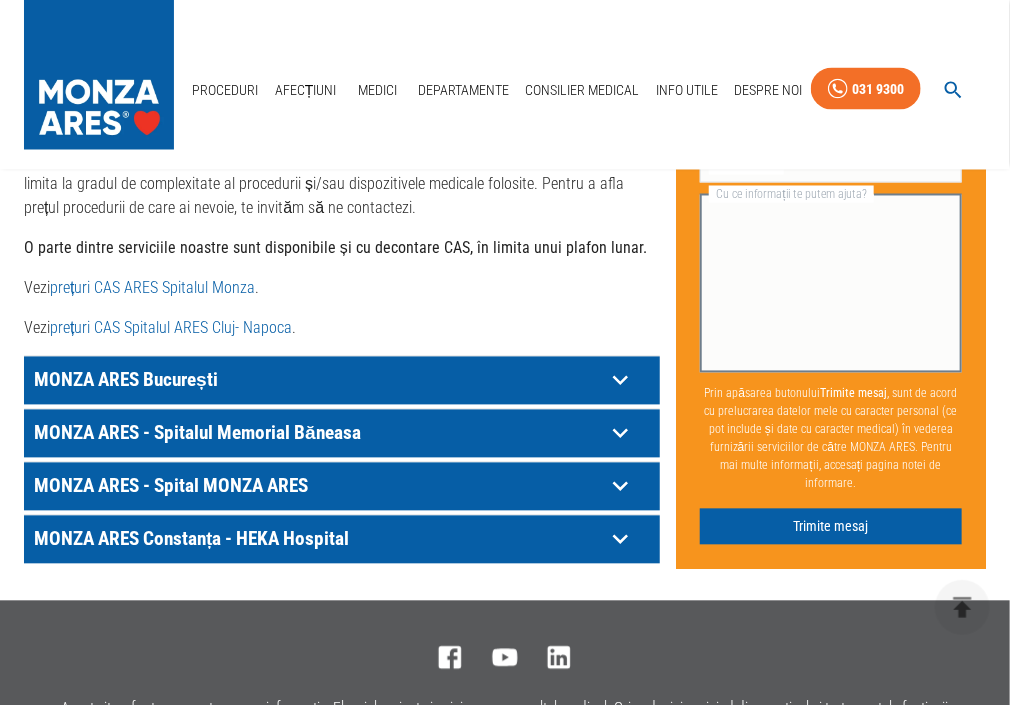 click on "Cu ce informații te putem ajuta?" at bounding box center [831, 283] 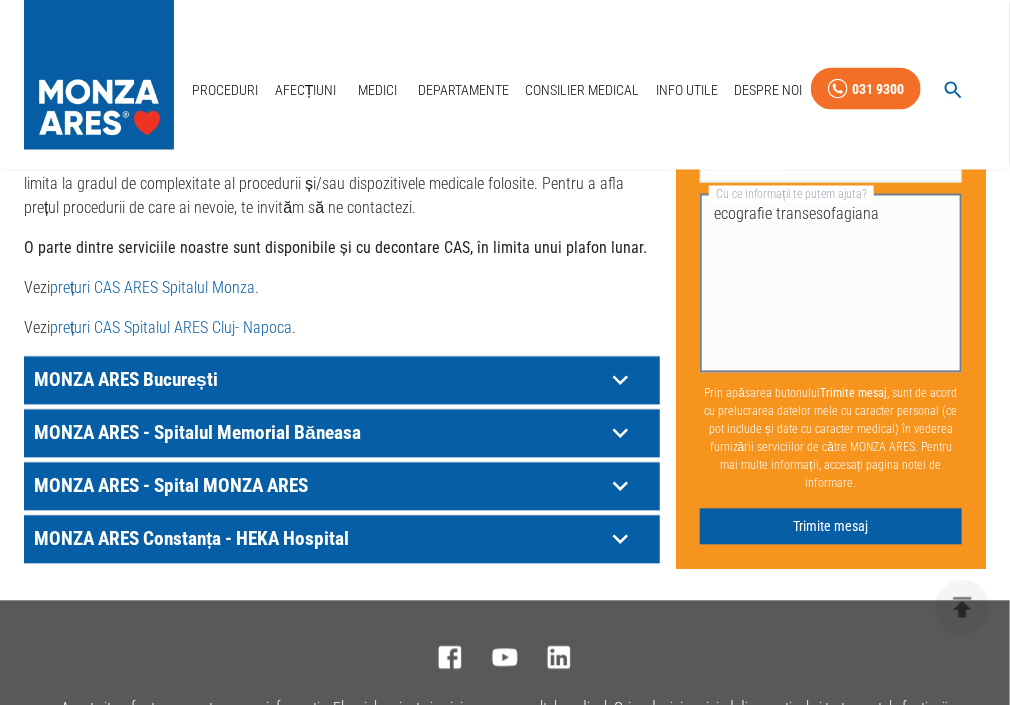 click on "ecografie transesofagiana" at bounding box center (831, 283) 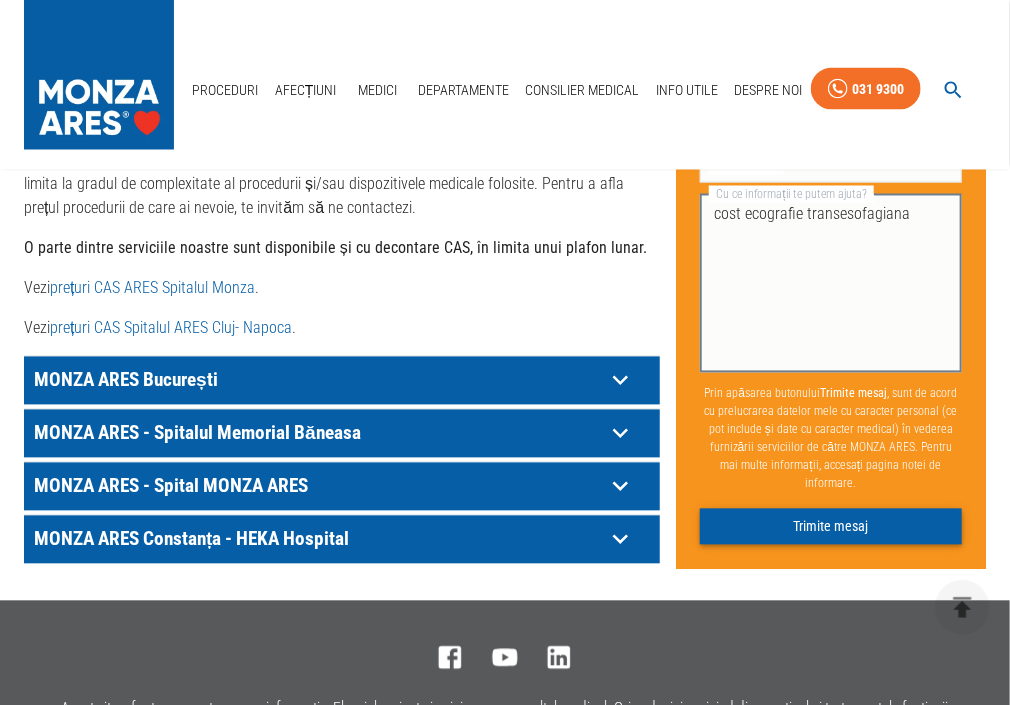 type on "cost ecografie transesofagiana" 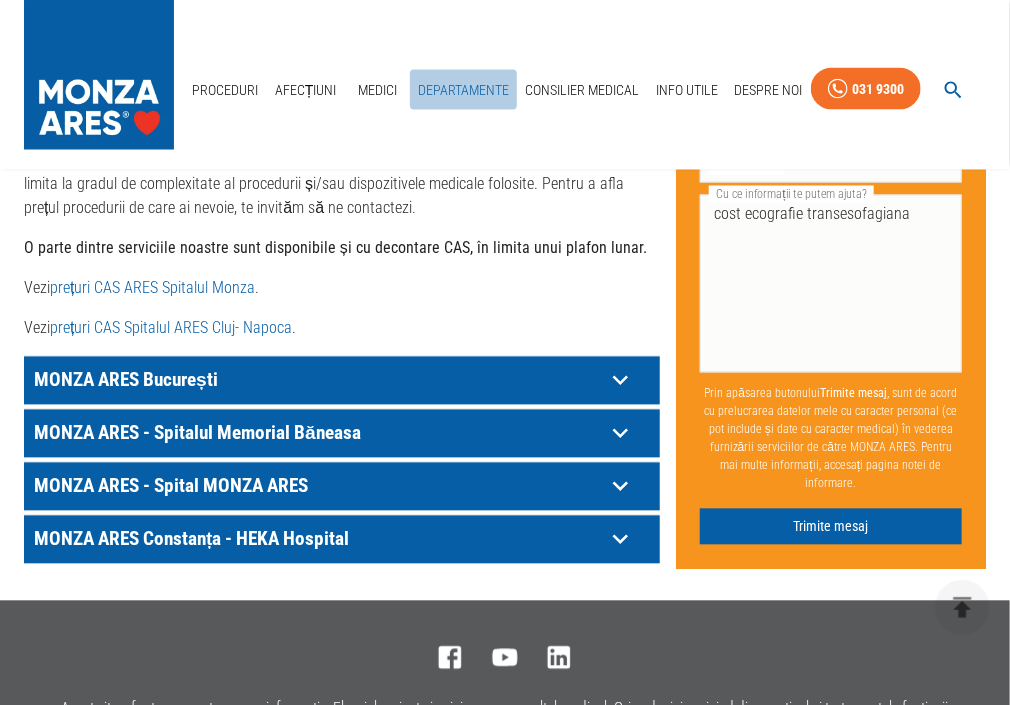 click on "Departamente" at bounding box center [463, 90] 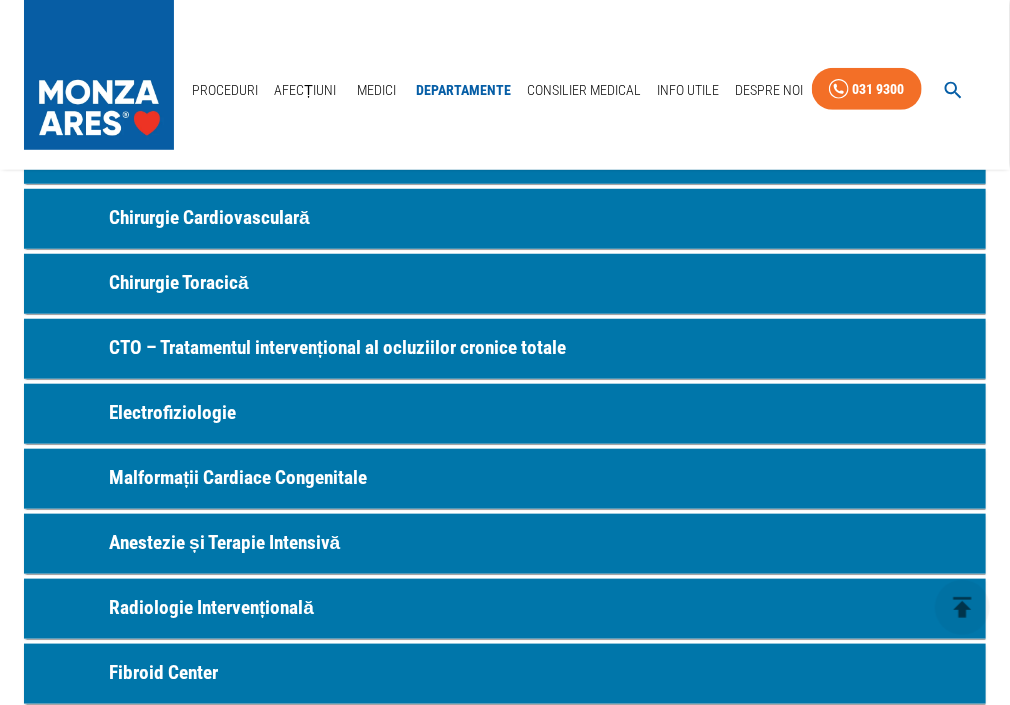 scroll, scrollTop: 400, scrollLeft: 0, axis: vertical 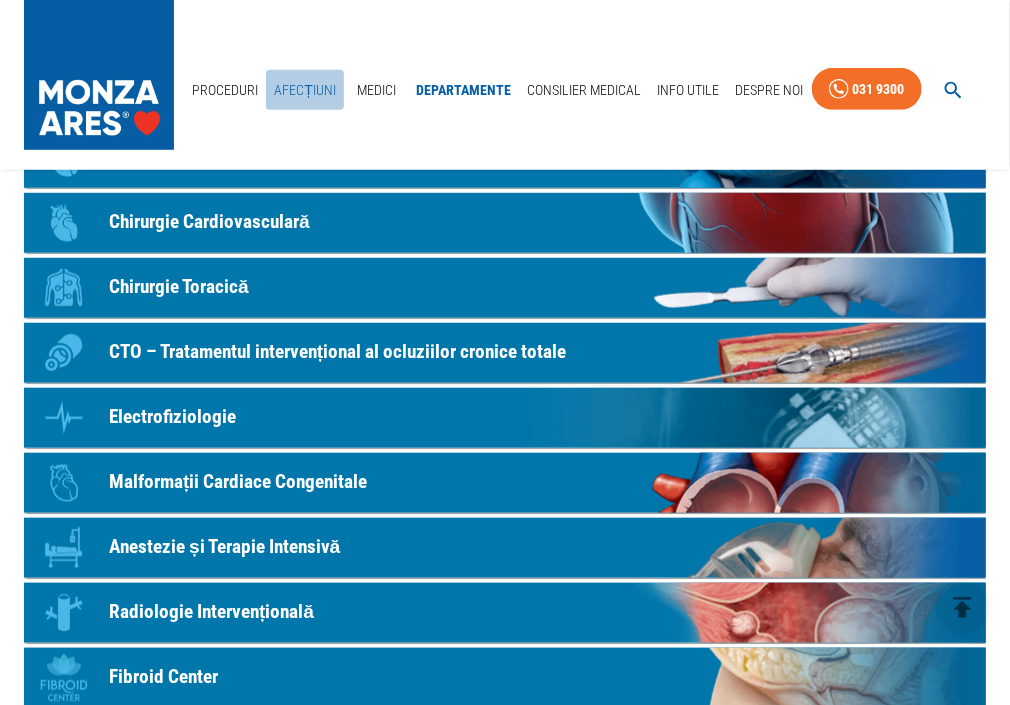 click on "Afecțiuni" at bounding box center [305, 90] 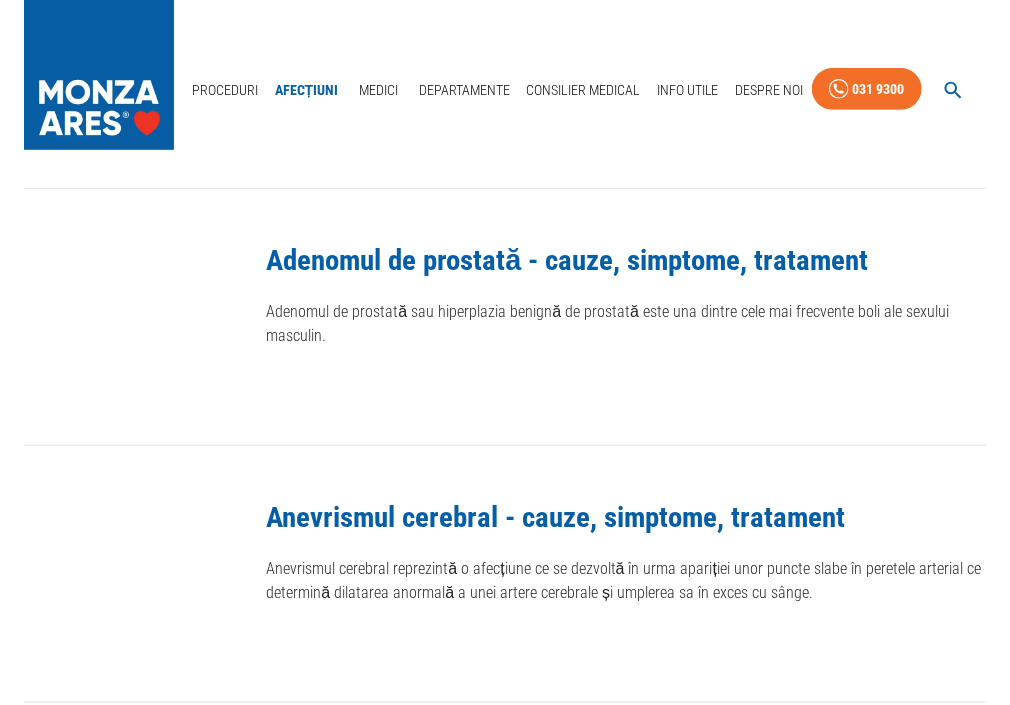 scroll, scrollTop: 0, scrollLeft: 0, axis: both 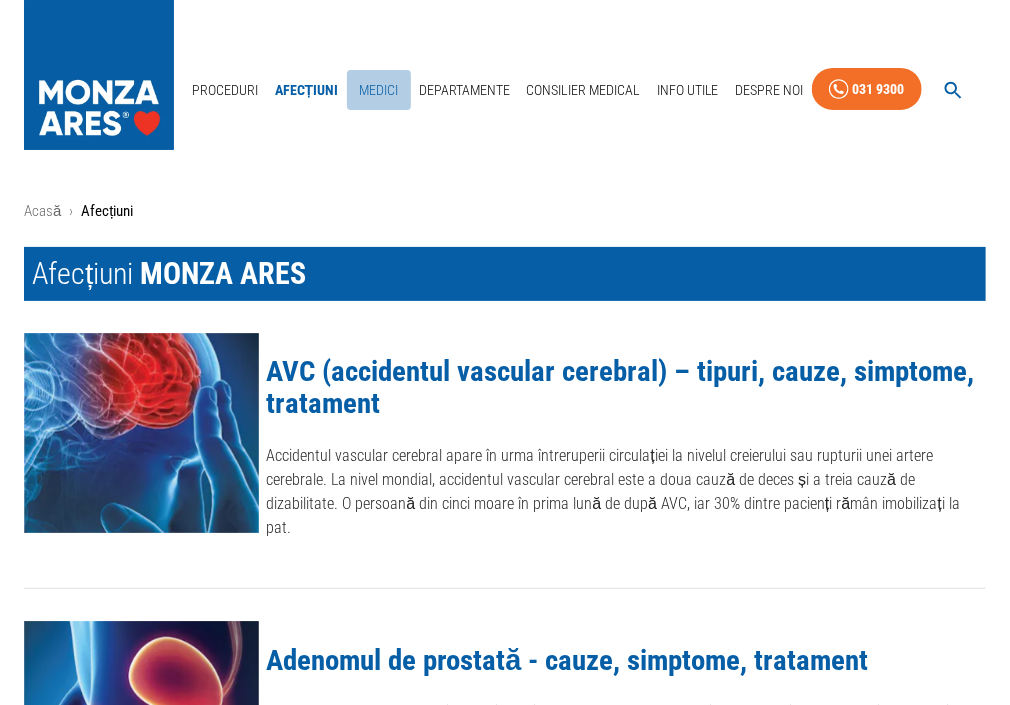 click on "Medici" at bounding box center [379, 90] 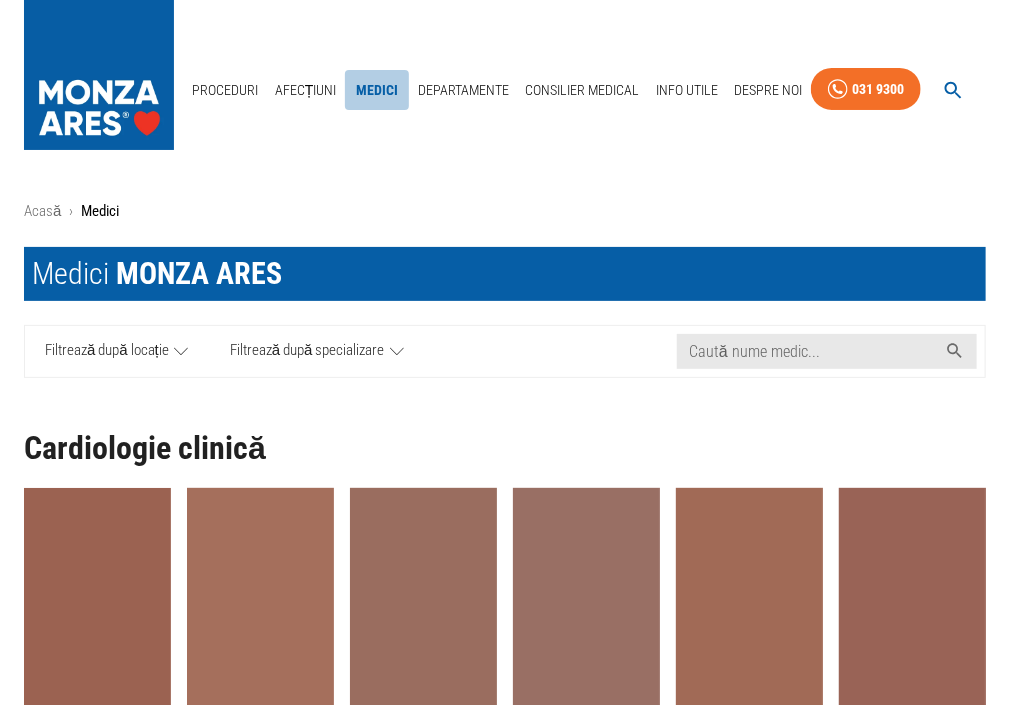 click on "Medici" at bounding box center (377, 90) 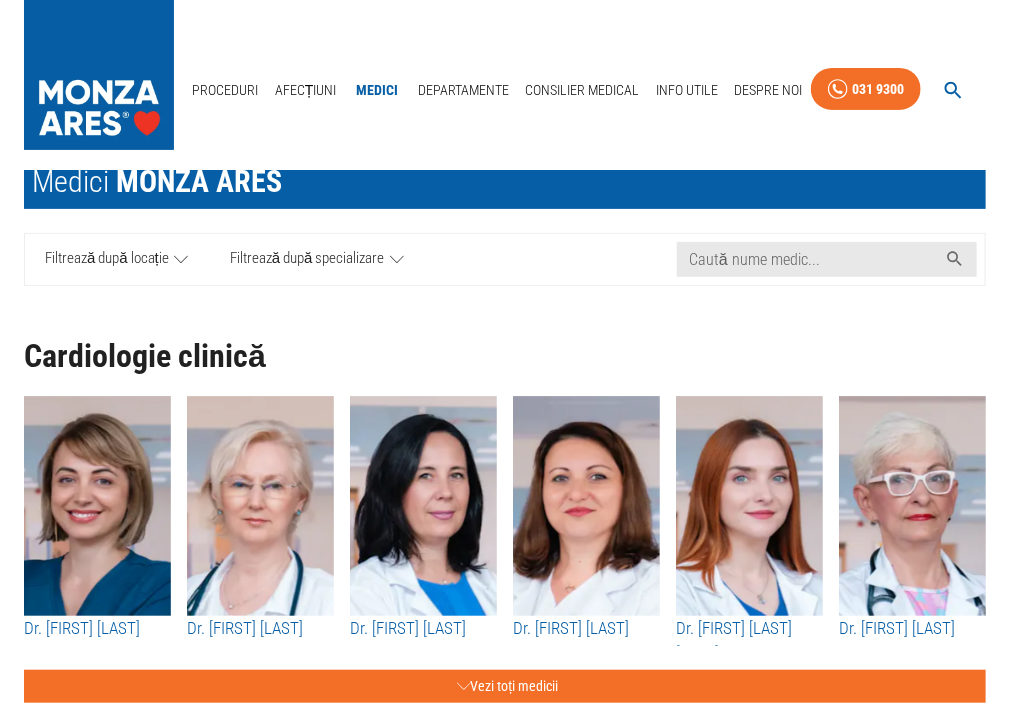 scroll, scrollTop: 0, scrollLeft: 0, axis: both 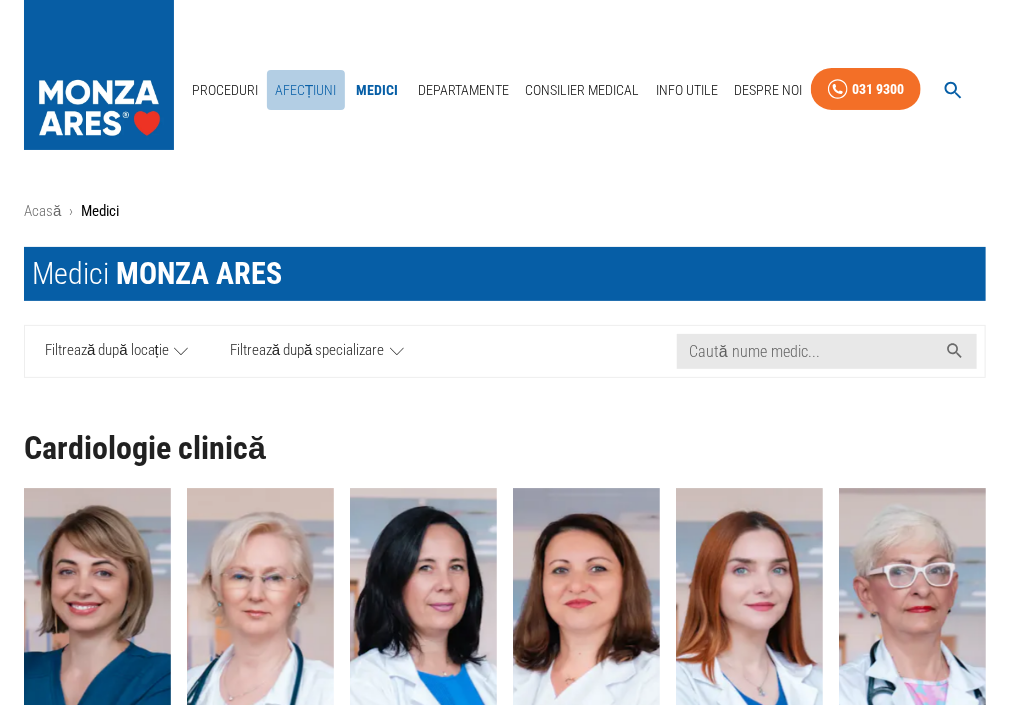 click on "Afecțiuni" at bounding box center [306, 90] 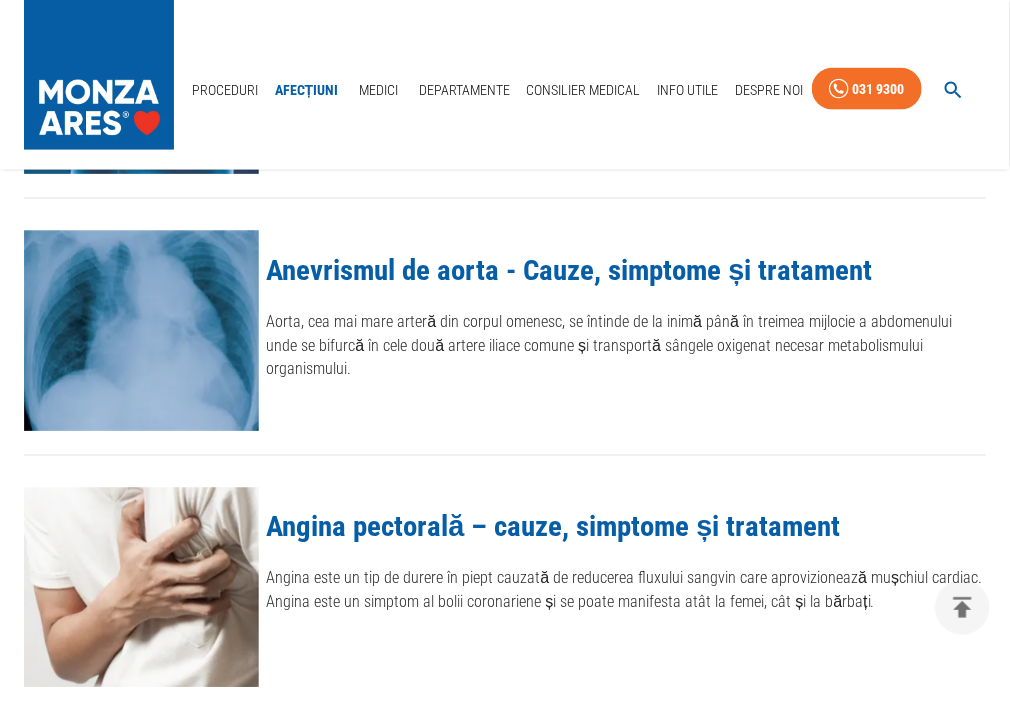 scroll, scrollTop: 960, scrollLeft: 0, axis: vertical 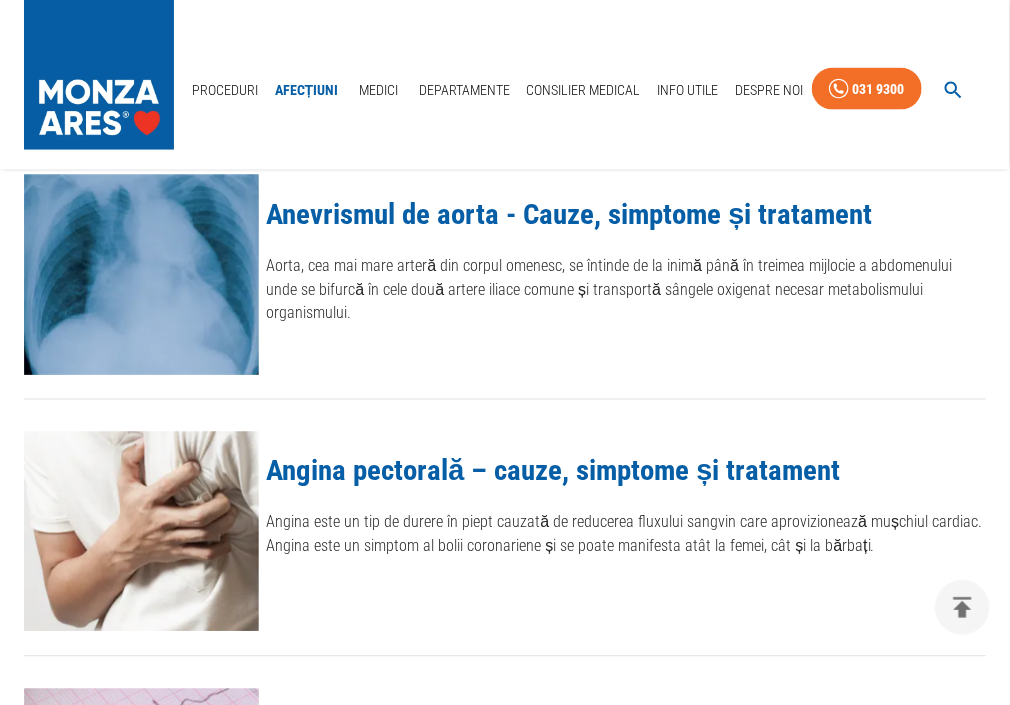 click on "Anevrismul de aorta - Cauze, simptome și tratament" at bounding box center (570, 214) 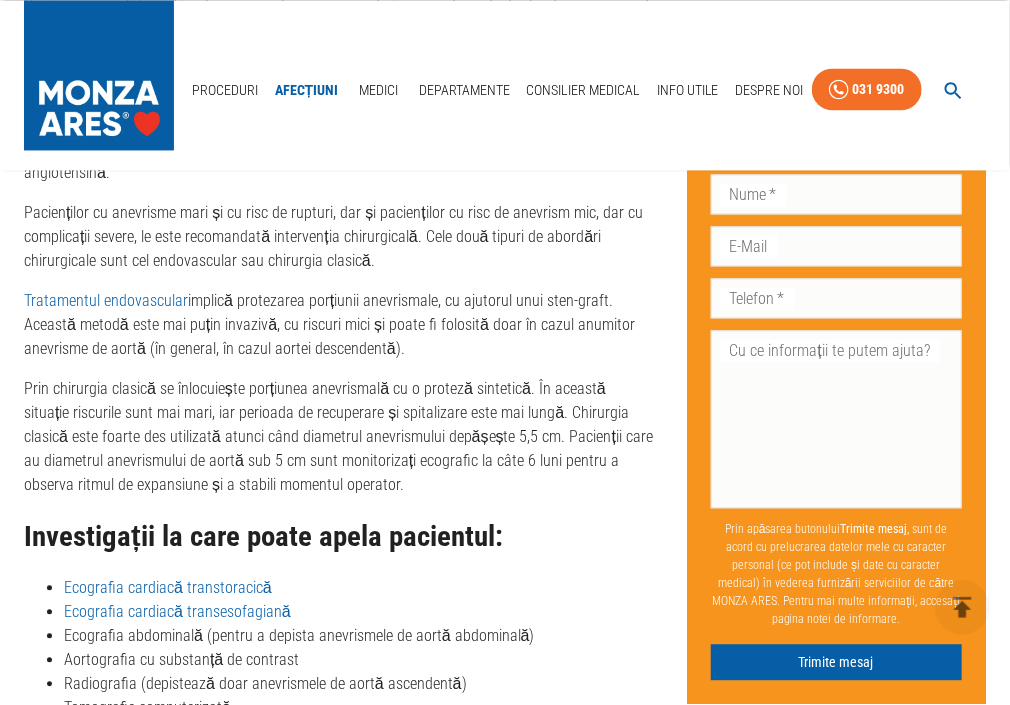 scroll, scrollTop: 4216, scrollLeft: 0, axis: vertical 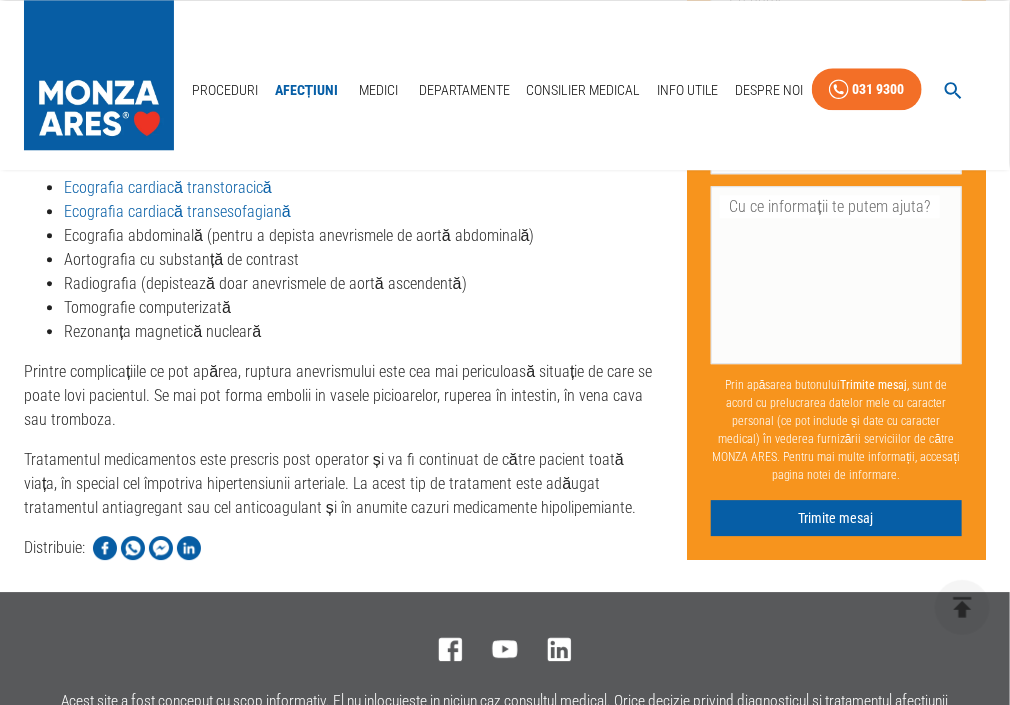 click on "Ecografia cardiacă transesofagiană" at bounding box center [177, 211] 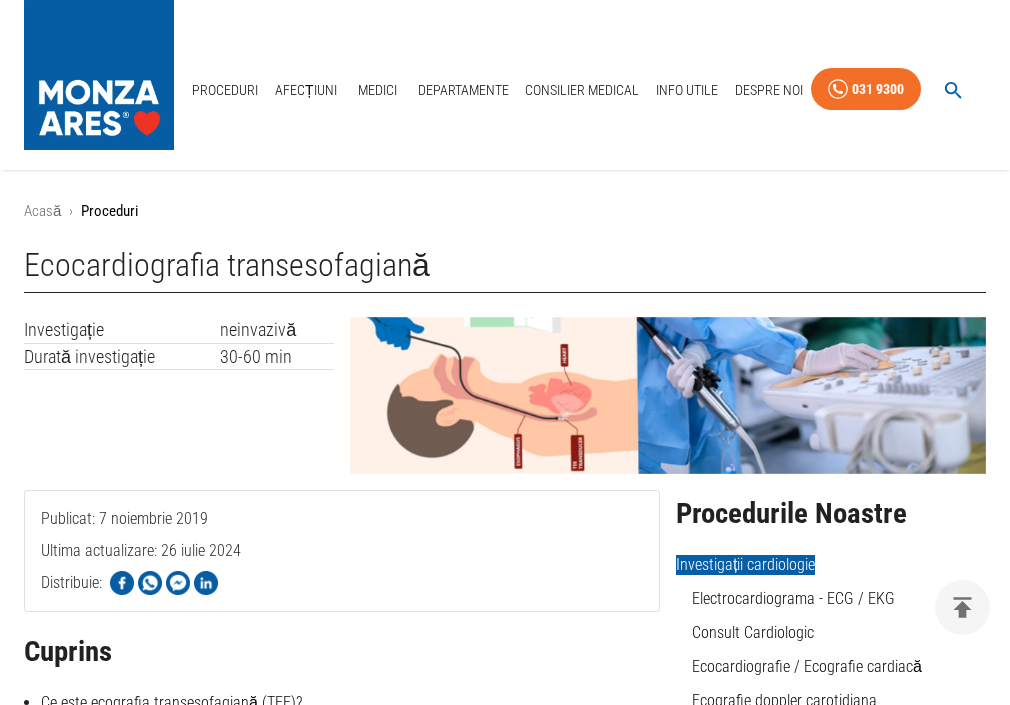 scroll, scrollTop: 480, scrollLeft: 0, axis: vertical 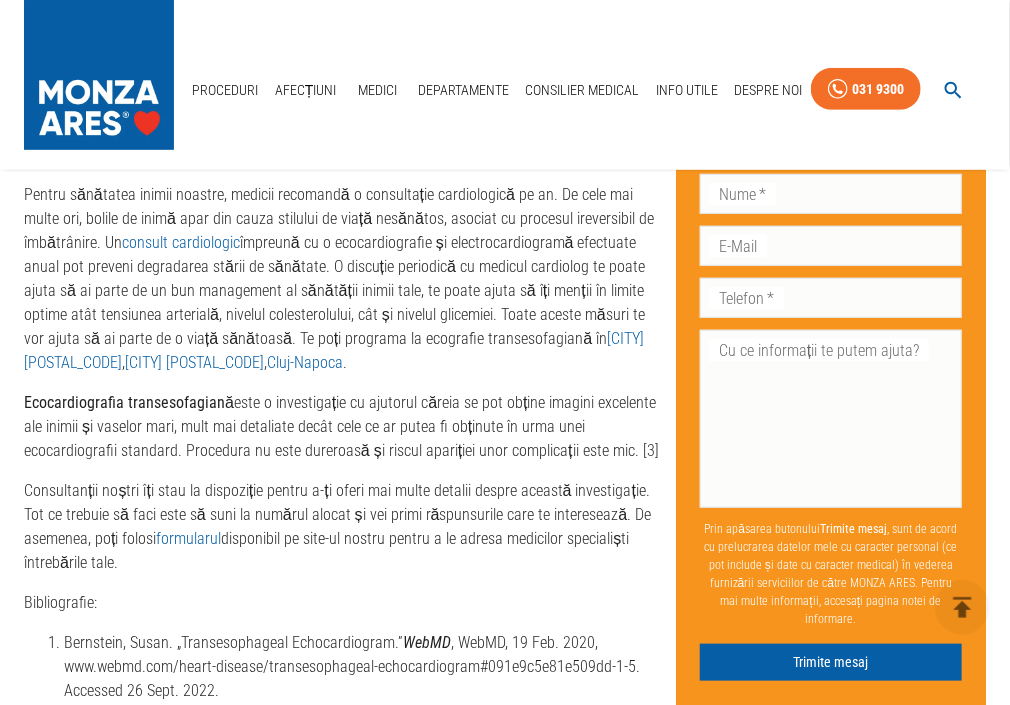 click on "formularul" at bounding box center (188, 538) 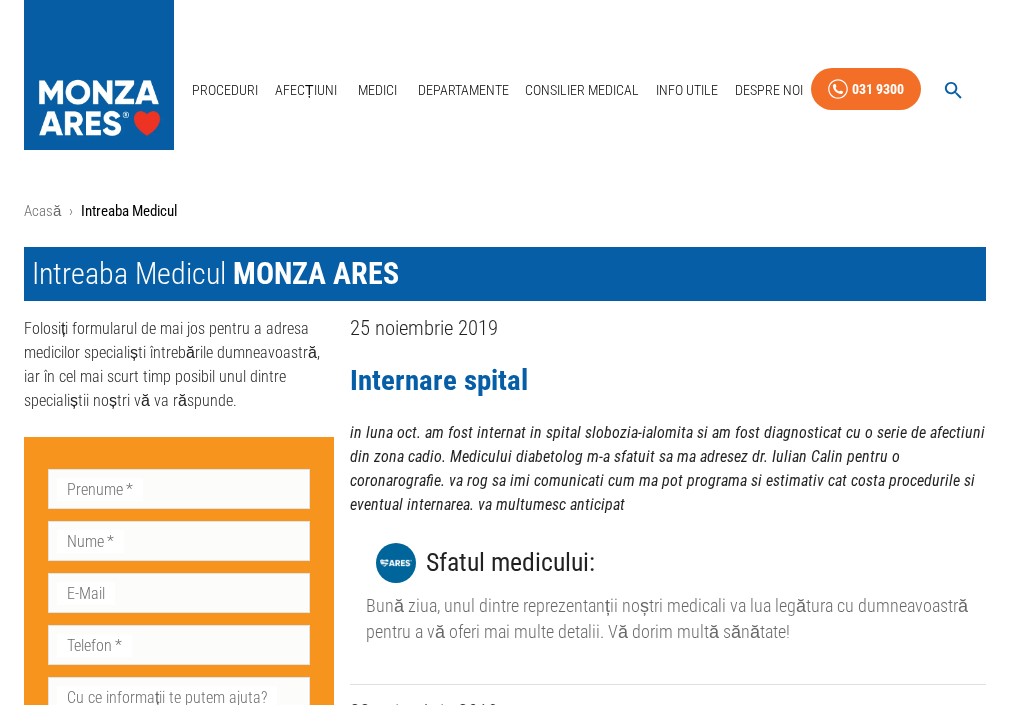scroll, scrollTop: 0, scrollLeft: 0, axis: both 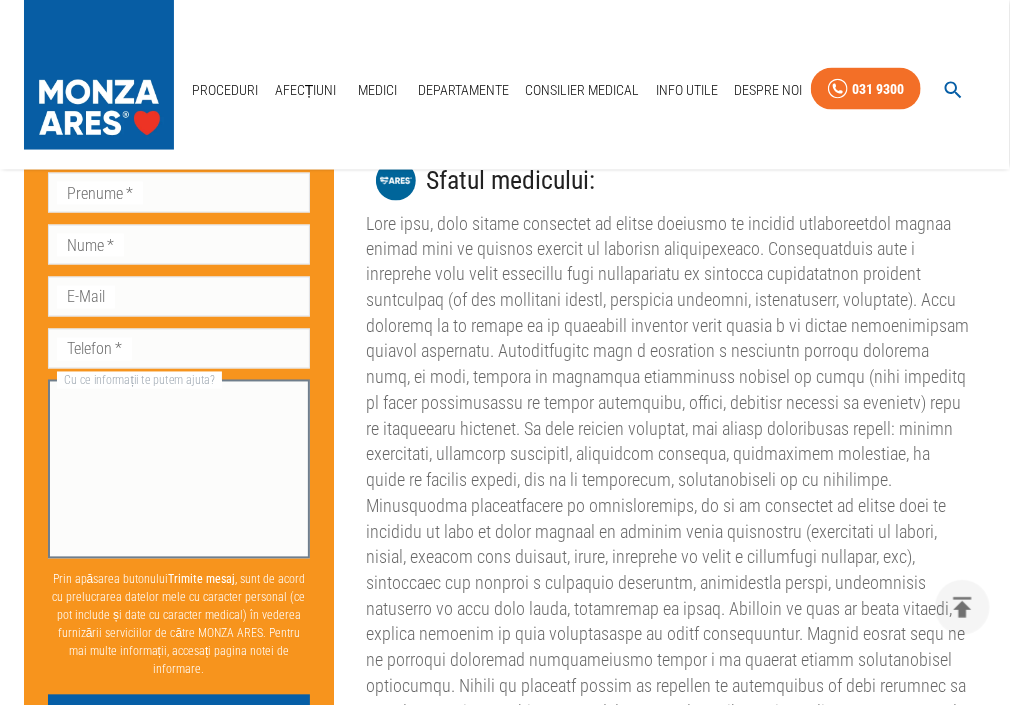 click on "Cu ce informații te putem ajuta?" at bounding box center (179, 469) 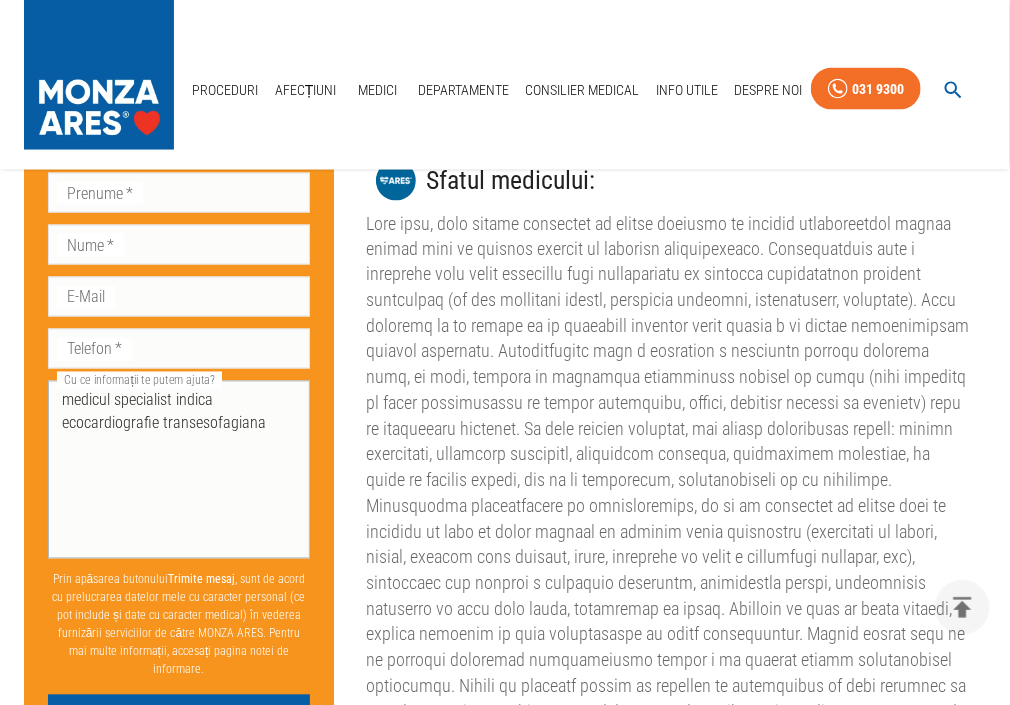 click on "medicul specialist indica ecocardiografie transesofagiana x Cu ce informații te putem ajuta?" at bounding box center [179, 469] 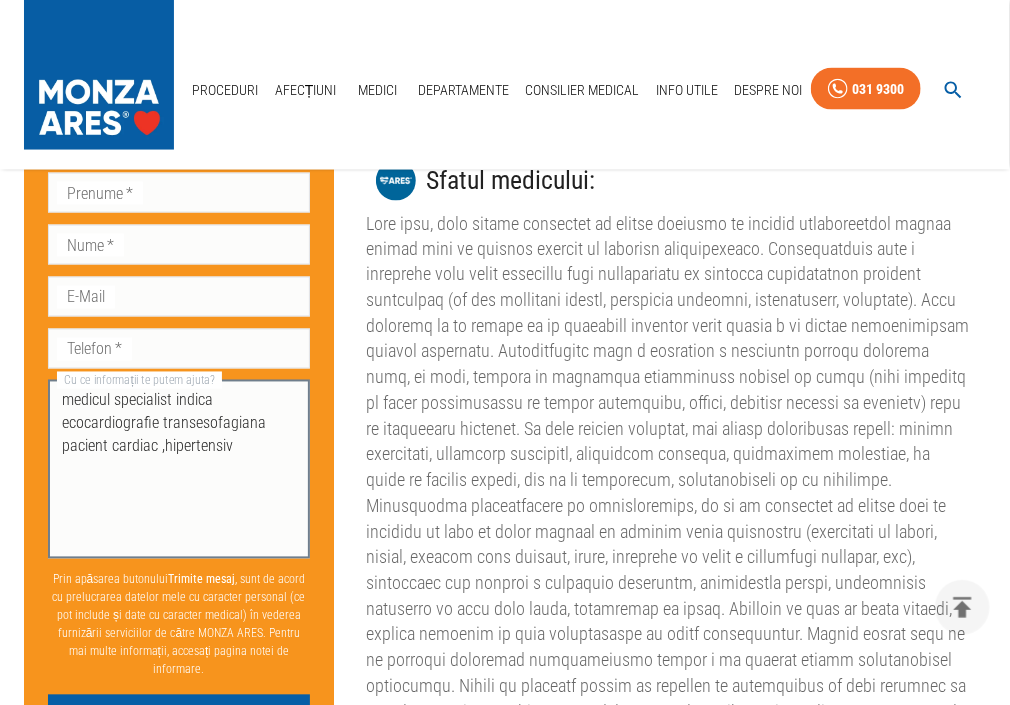 click on "medicul specialist indica ecocardiografie transesofagiana pacient cardiac ,hipertensiv" at bounding box center (179, 469) 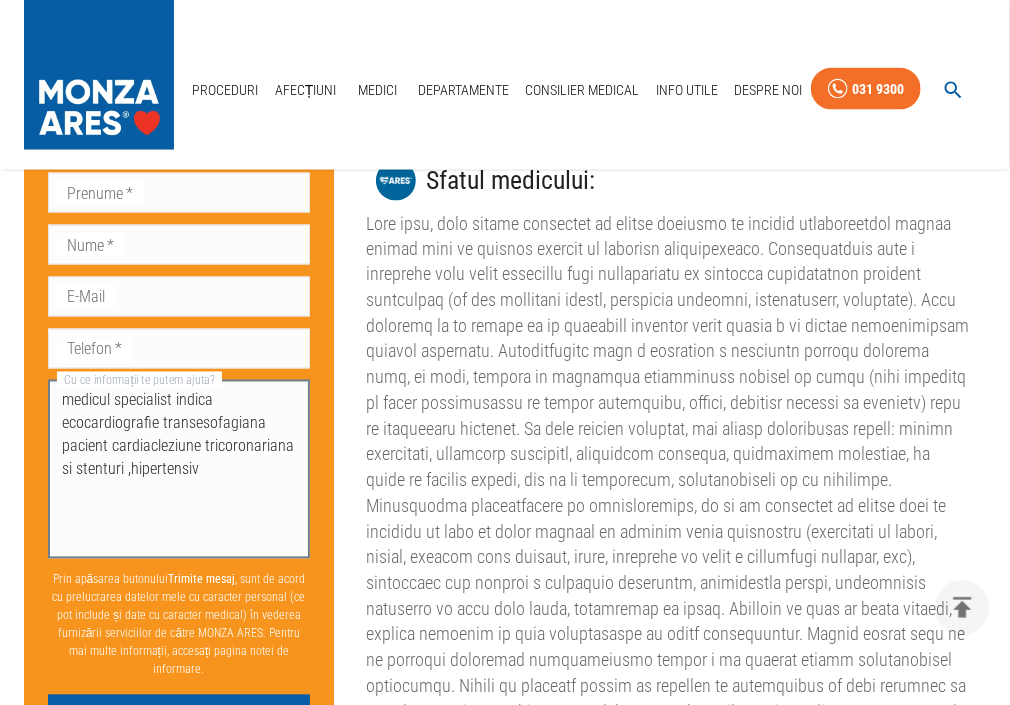 click on "medicul specialist indica ecocardiografie transesofagiana pacient cardiacleziune tricoronariana si stenturi ,hipertensiv" at bounding box center [179, 469] 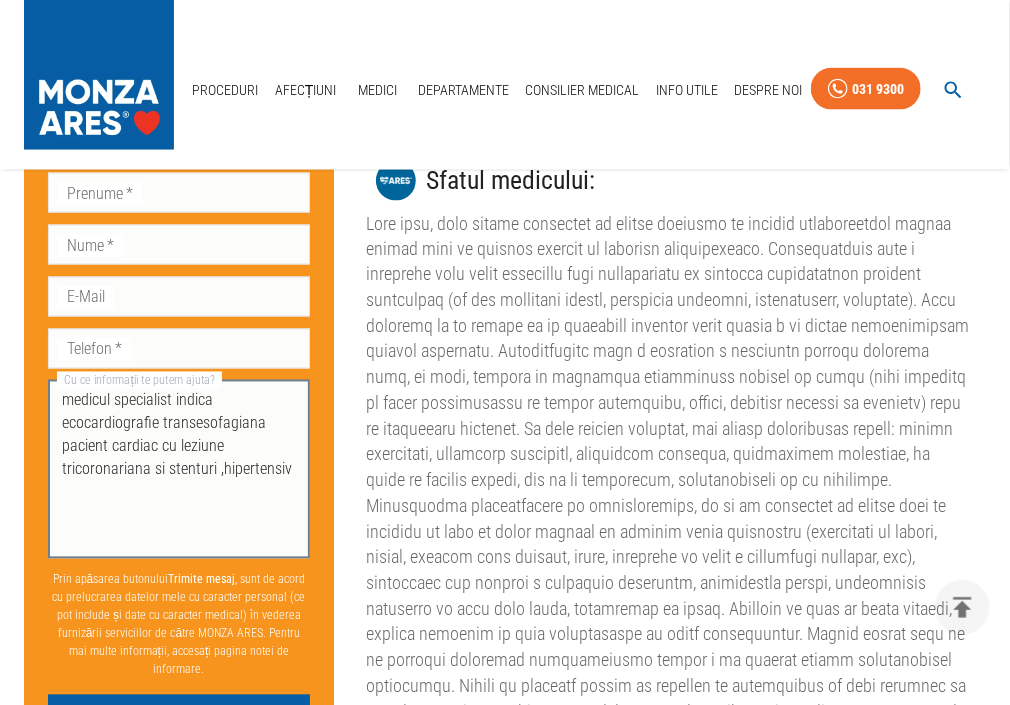 click on "medicul specialist indica ecocardiografie transesofagiana pacient cardiac cu leziune tricoronariana si stenturi ,hipertensiv" at bounding box center [179, 469] 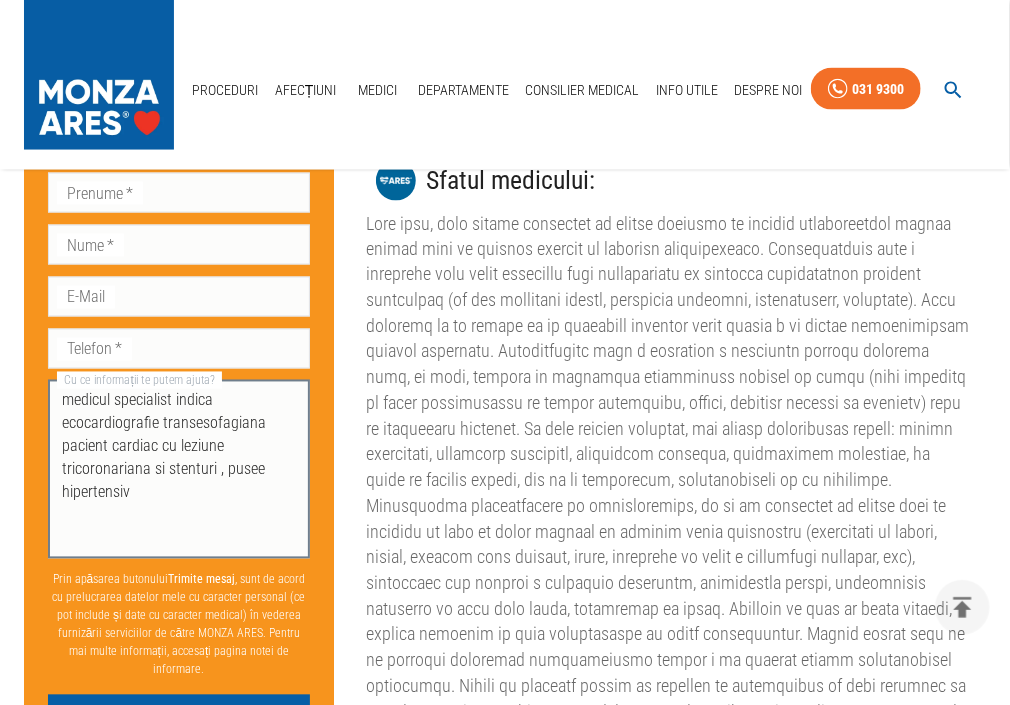click on "medicul specialist indica ecocardiografie transesofagiana pacient cardiac cu leziune tricoronariana si stenturi , pusee hipertensiv" at bounding box center (179, 469) 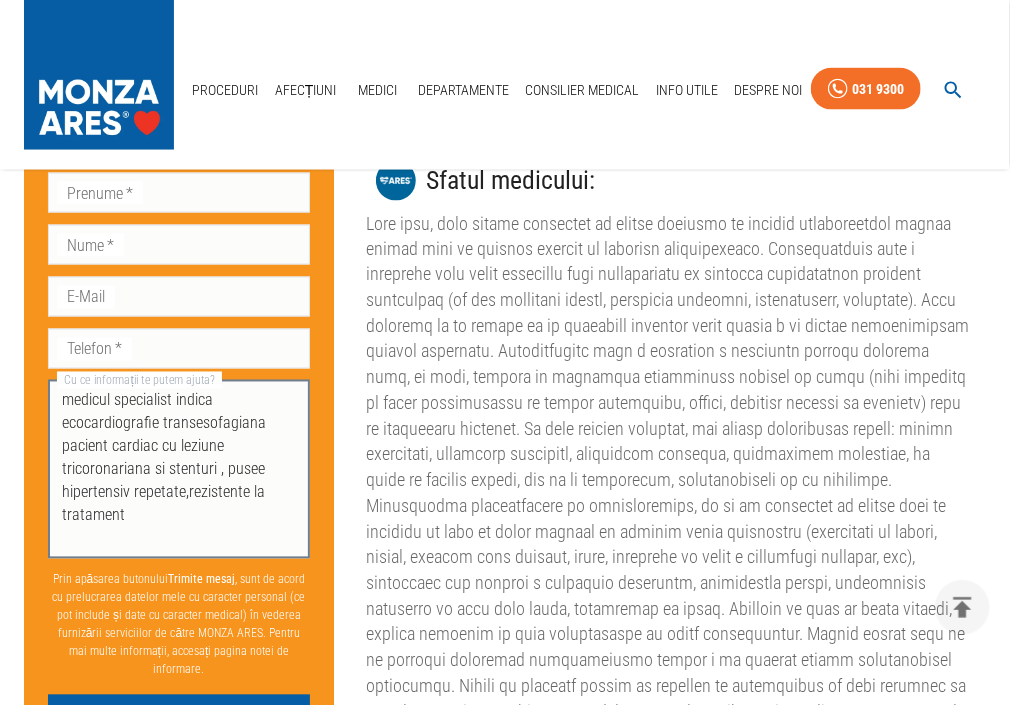 click on "medicul specialist indica ecocardiografie transesofagiana pacient cardiac cu leziune tricoronariana si stenturi , pusee hipertensiv repetate,rezistente la tratament" at bounding box center (179, 469) 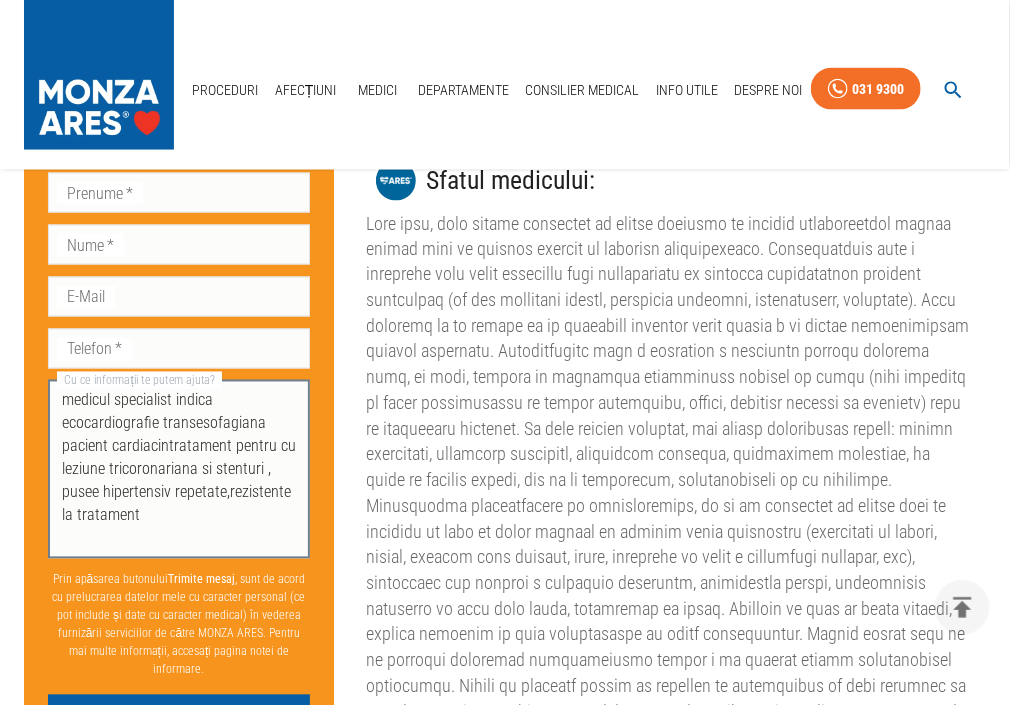 click on "medicul specialist indica ecocardiografie transesofagiana pacient cardiacintratament pentru cu leziune tricoronariana si stenturi , pusee hipertensiv repetate,rezistente la tratament" at bounding box center [179, 469] 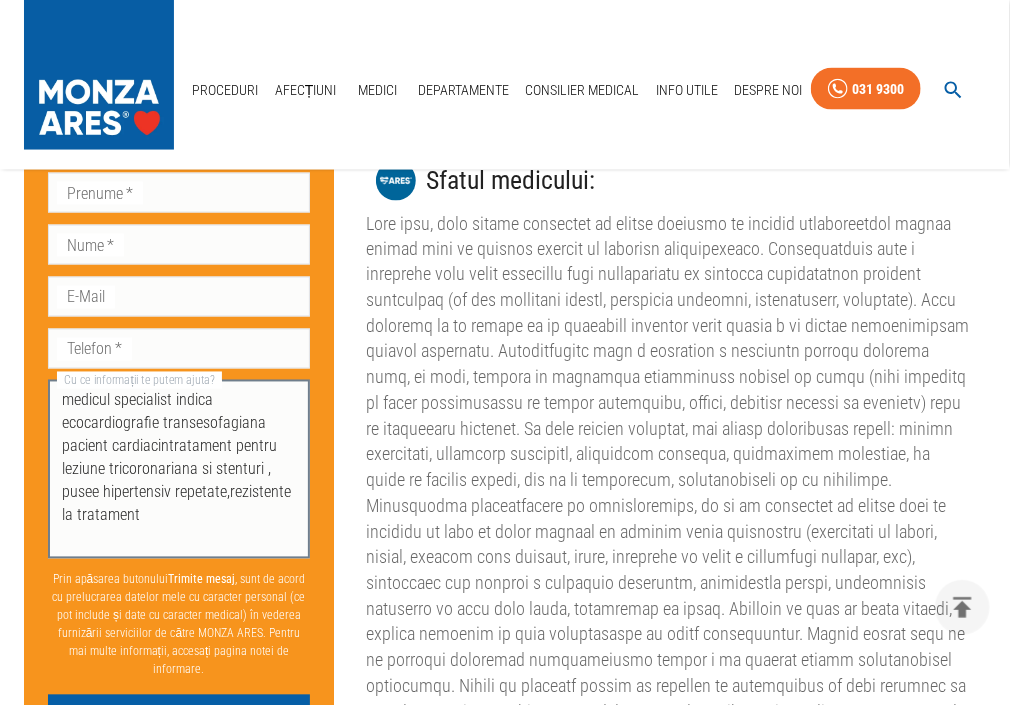 click on "medicul specialist indica ecocardiografie transesofagiana pacient cardiacintratament pentru  leziune tricoronariana si stenturi , pusee hipertensiv repetate,rezistente la tratament" at bounding box center [179, 469] 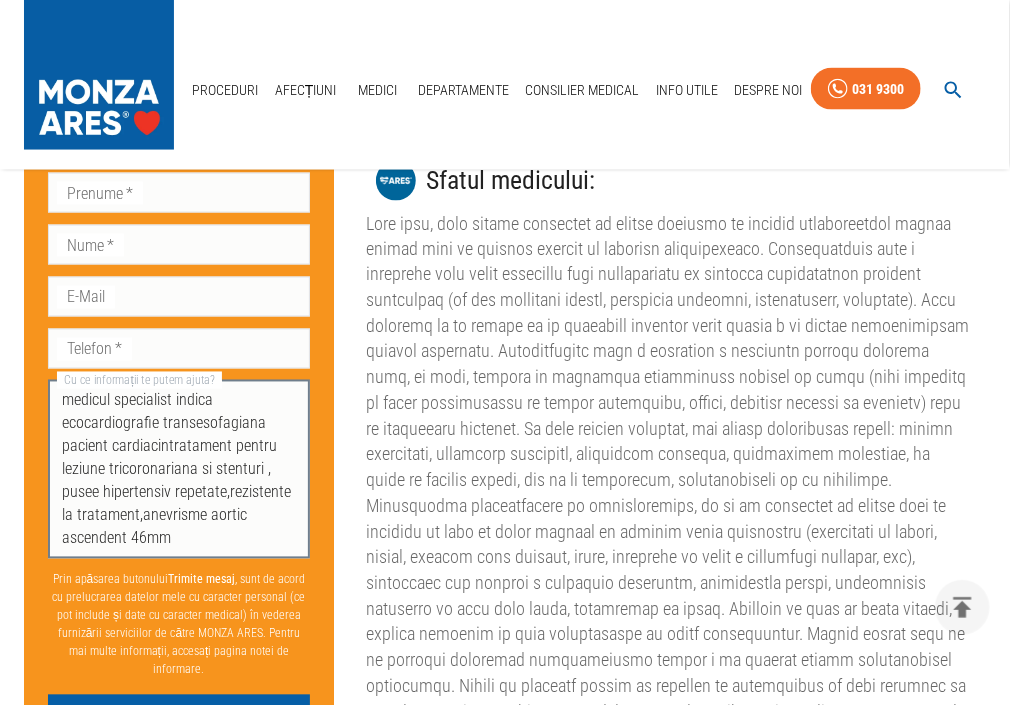 click on "medicul specialist indica ecocardiografie transesofagiana pacient cardiacintratament pentru  leziune tricoronariana si stenturi , pusee hipertensiv repetate,rezistente la tratament,anevrisme aortic ascendent 46mm" at bounding box center (179, 469) 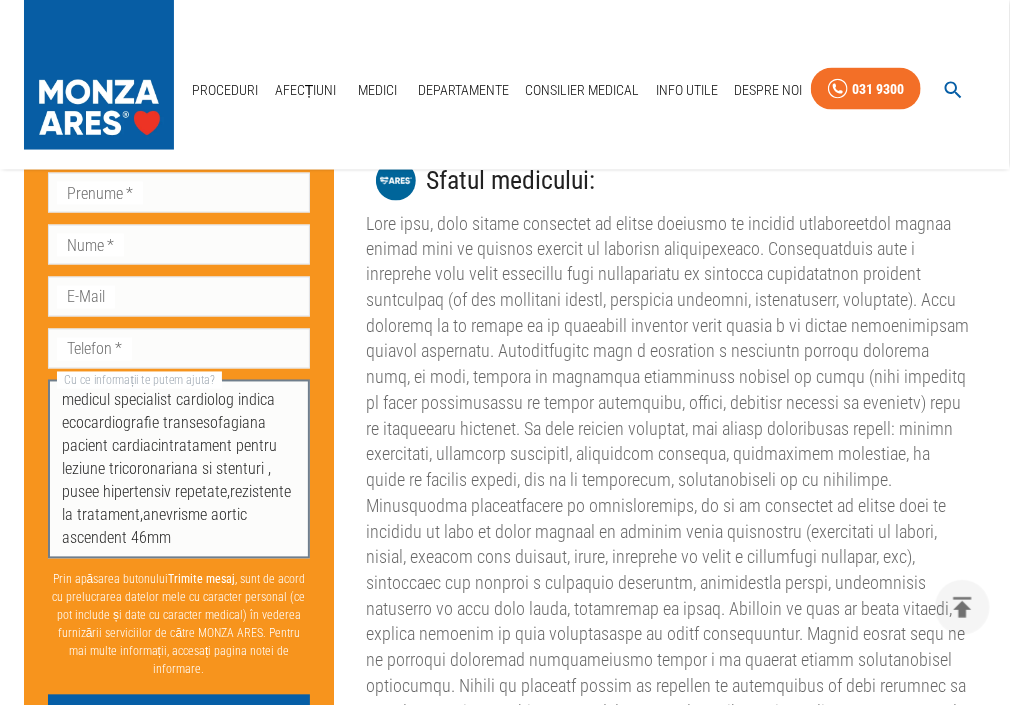 click on "medicul specialist cardiolog indica ecocardiografie transesofagiana pacient cardiacintratament pentru  leziune tricoronariana si stenturi , pusee hipertensiv repetate,rezistente la tratament,anevrisme aortic ascendent 46mm" at bounding box center (179, 469) 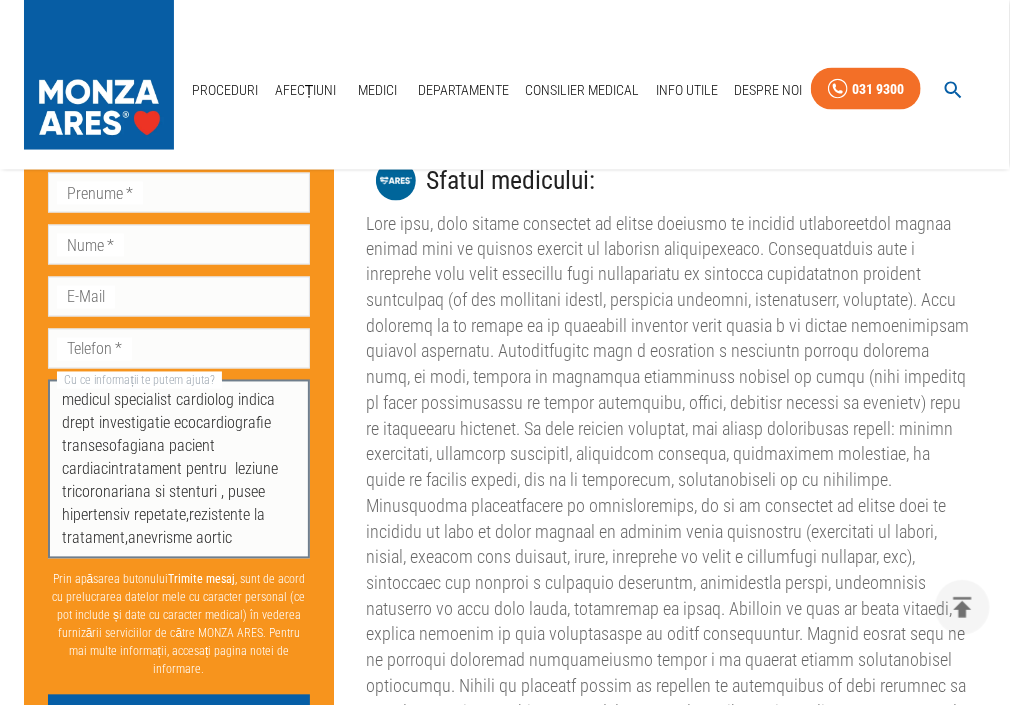 click on "medicul specialist cardiolog indica drept investigatie ecocardiografie transesofagiana pacient cardiacintratament pentru  leziune tricoronariana si stenturi , pusee hipertensiv repetate,rezistente la tratament,anevrisme aortic ascendent 46mm" at bounding box center [179, 469] 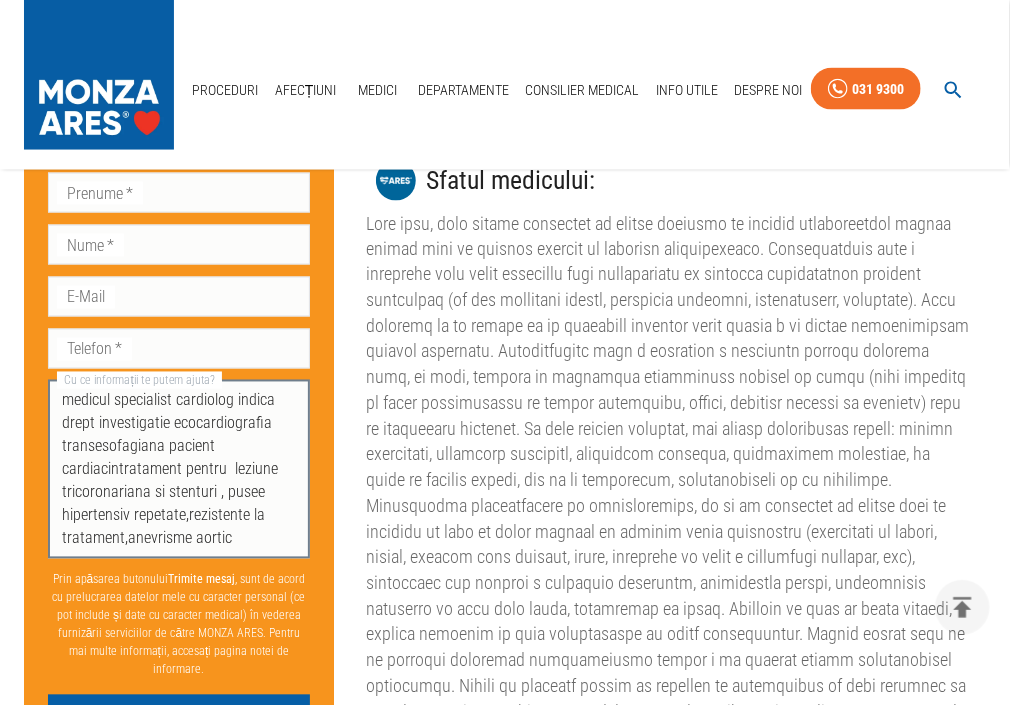 click on "medicul specialist cardiolog indica drept investigatie ecocardiografia transesofagiana pacient cardiacintratament pentru  leziune tricoronariana si stenturi , pusee hipertensiv repetate,rezistente la tratament,anevrisme aortic ascendent 46mm" at bounding box center [179, 469] 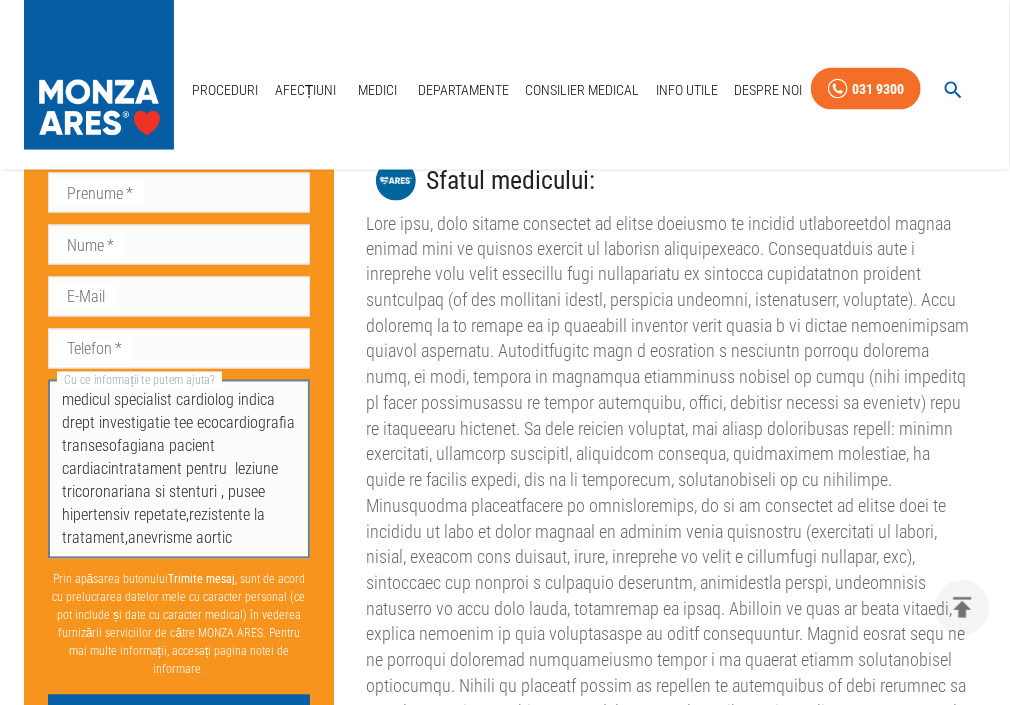 click on "medicul specialist cardiolog indica drept investigatie tee ecocardiografia transesofagiana pacient cardiacintratament pentru  leziune tricoronariana si stenturi , pusee hipertensiv repetate,rezistente la tratament,anevrisme aortic ascendent 46mm" at bounding box center (179, 469) 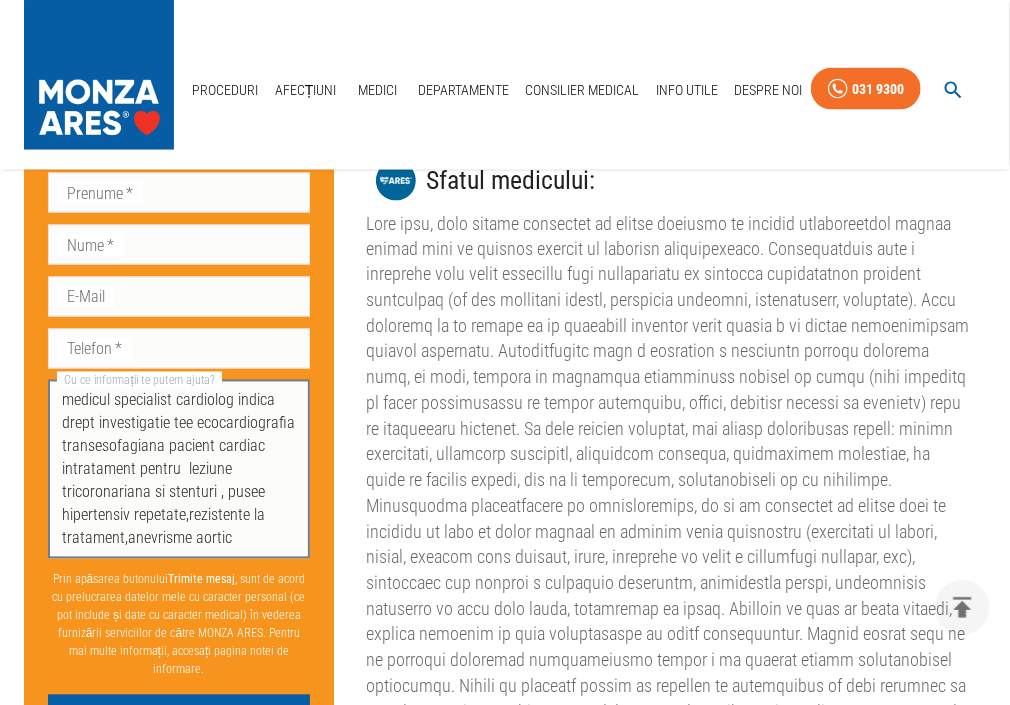 click on "medicul specialist cardiolog indica drept investigatie tee ecocardiografia transesofagiana pacient cardiac intratament pentru  leziune tricoronariana si stenturi , pusee hipertensiv repetate,rezistente la tratament,anevrisme aortic ascendent 46mm" at bounding box center [179, 469] 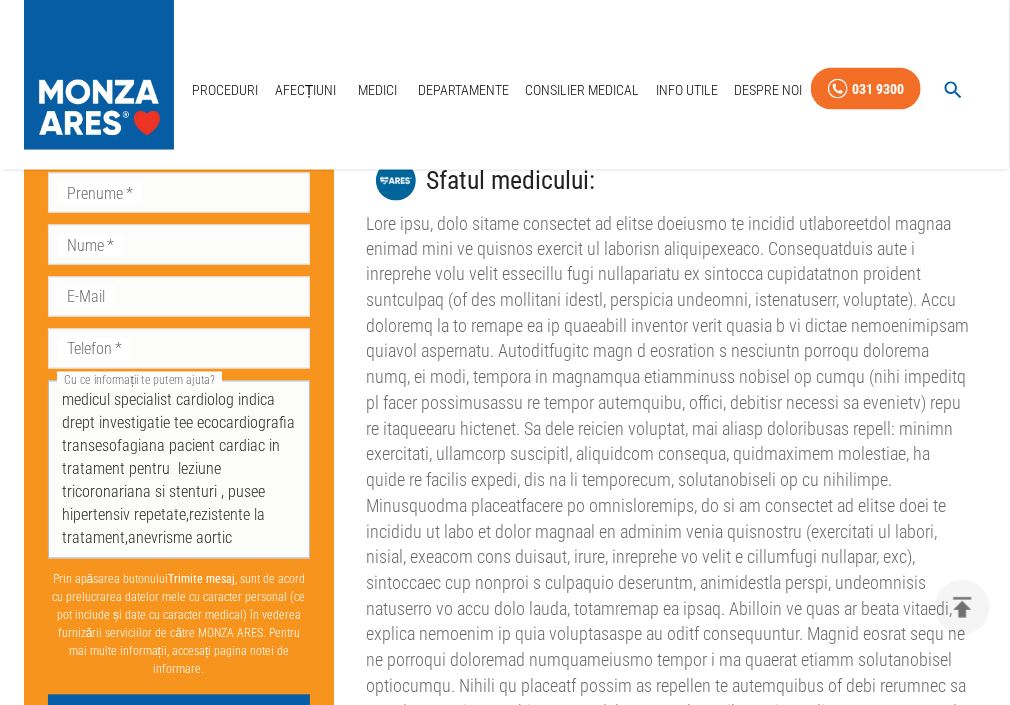click on "medicul specialist cardiolog indica drept investigatie tee ecocardiografia transesofagiana pacient cardiac in tratament pentru  leziune tricoronariana si stenturi , pusee hipertensiv repetate,rezistente la tratament,anevrisme aortic ascendent 46mm x Cu ce informații te putem ajuta?" at bounding box center (179, 469) 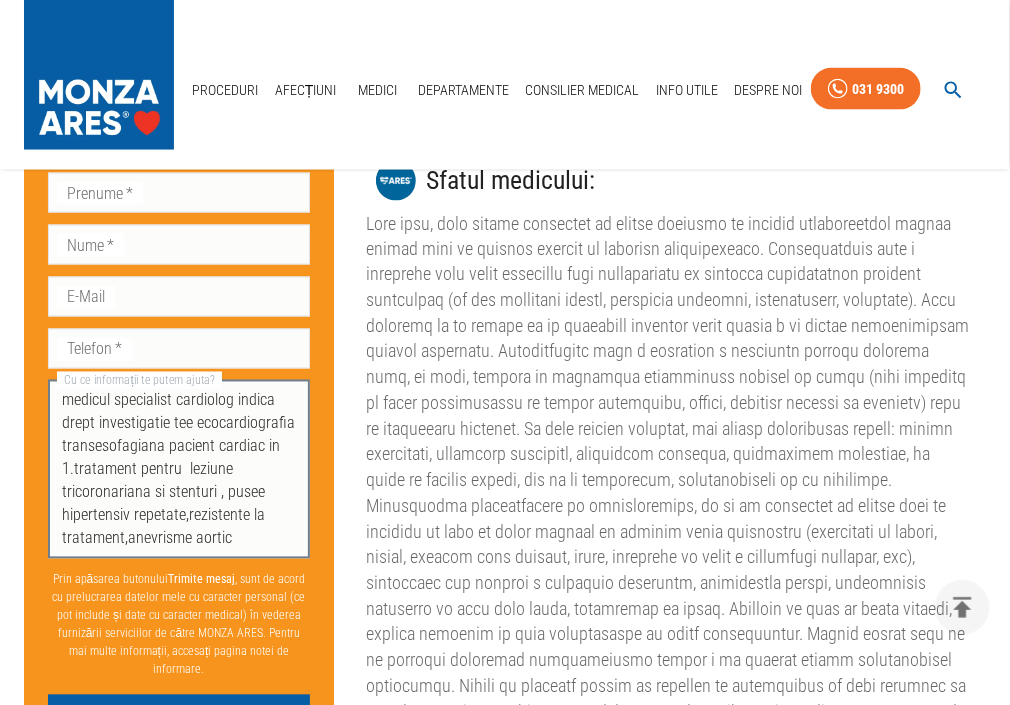 click on "medicul specialist cardiolog indica drept investigatie tee ecocardiografia transesofagiana pacient cardiac in 1.tratament pentru  leziune tricoronariana si stenturi , pusee hipertensiv repetate,rezistente la tratament,anevrisme aortic ascendent 46mm" at bounding box center [179, 469] 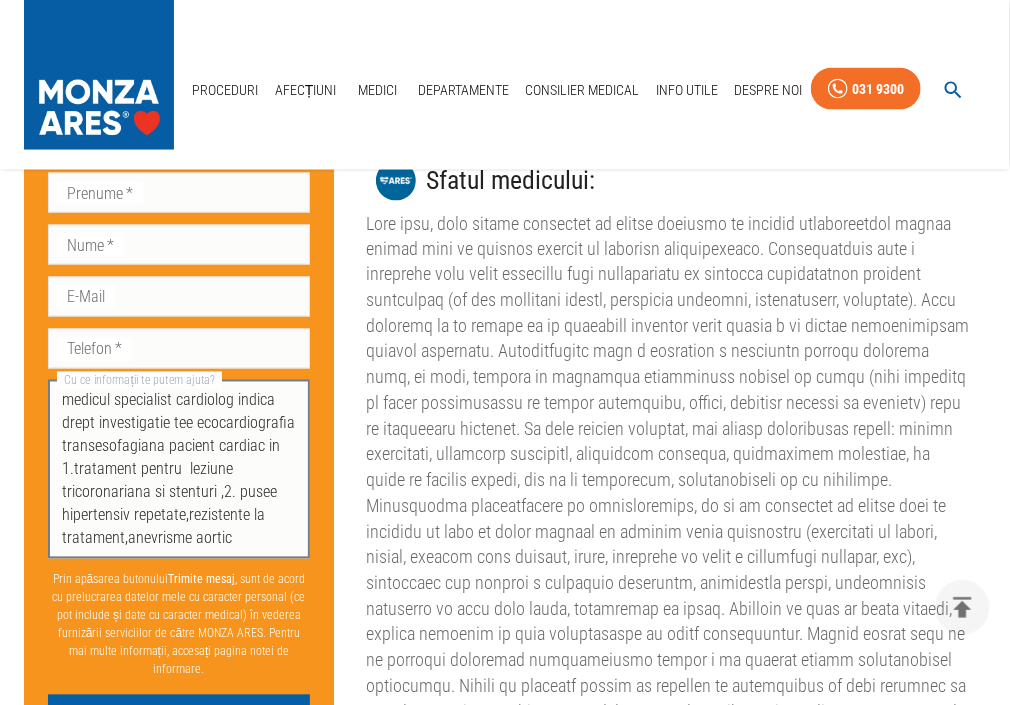 click on "medicul specialist cardiolog indica drept investigatie tee ecocardiografia transesofagiana pacient cardiac in 1.tratament pentru  leziune tricoronariana si stenturi ,2. pusee hipertensiv repetate,rezistente la tratament,anevrisme aortic ascendent 46mm" at bounding box center [179, 469] 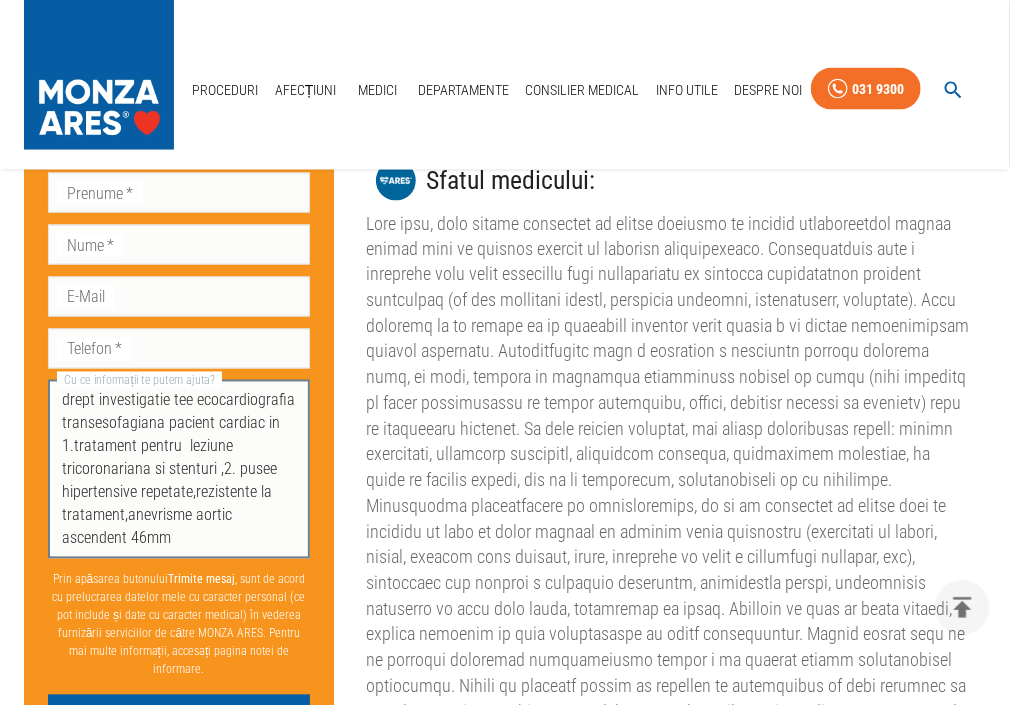 scroll, scrollTop: 45, scrollLeft: 0, axis: vertical 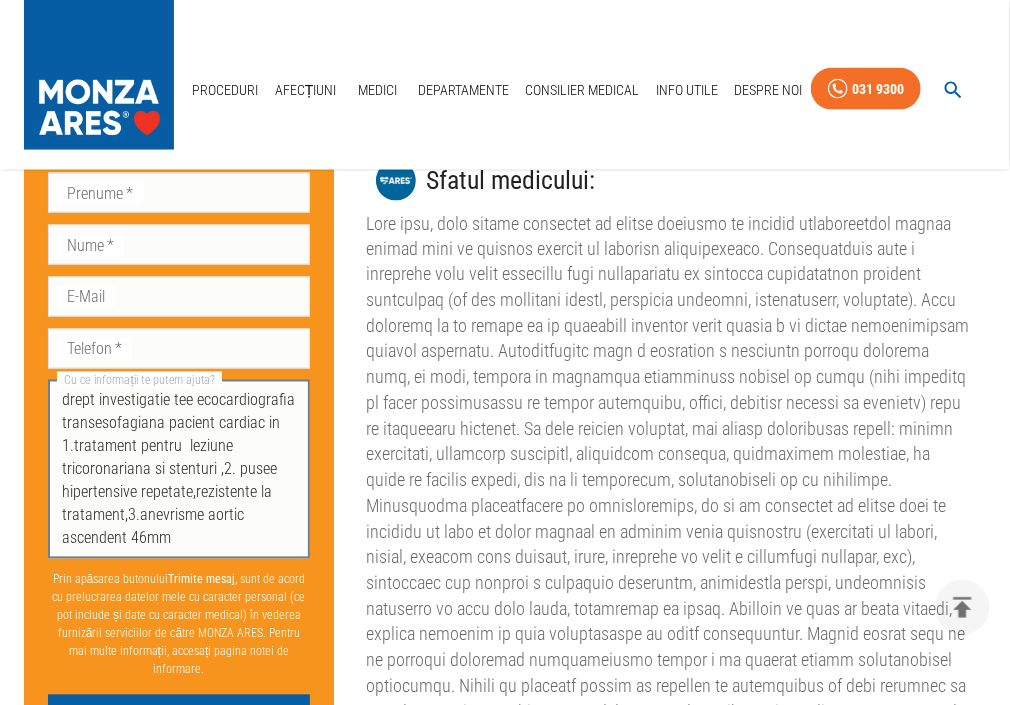 click on "medicul specialist cardiolog indica drept investigatie tee ecocardiografia transesofagiana pacient cardiac in 1.tratament pentru  leziune tricoronariana si stenturi ,2. pusee hipertensive repetate,rezistente la tratament,3.anevrisme aortic ascendent 46mm" at bounding box center [179, 469] 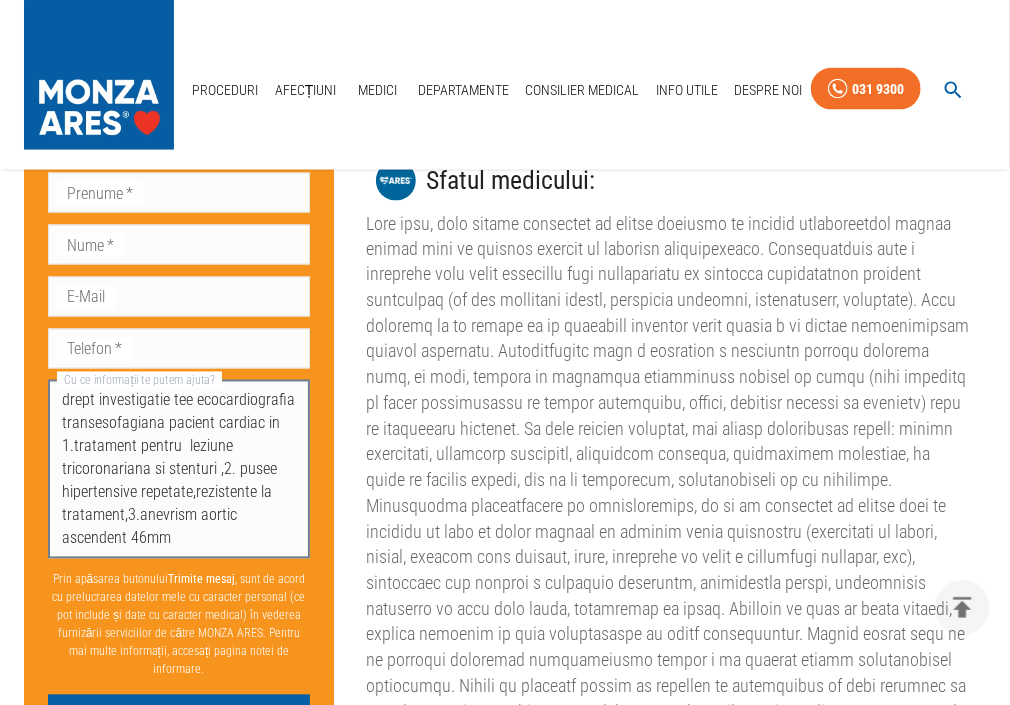 click on "medicul specialist cardiolog indica drept investigatie tee ecocardiografia transesofagiana pacient cardiac in 1.tratament pentru  leziune tricoronariana si stenturi ,2. pusee hipertensive repetate,rezistente la tratament,3.anevrism aortic ascendent 46mm" at bounding box center (179, 469) 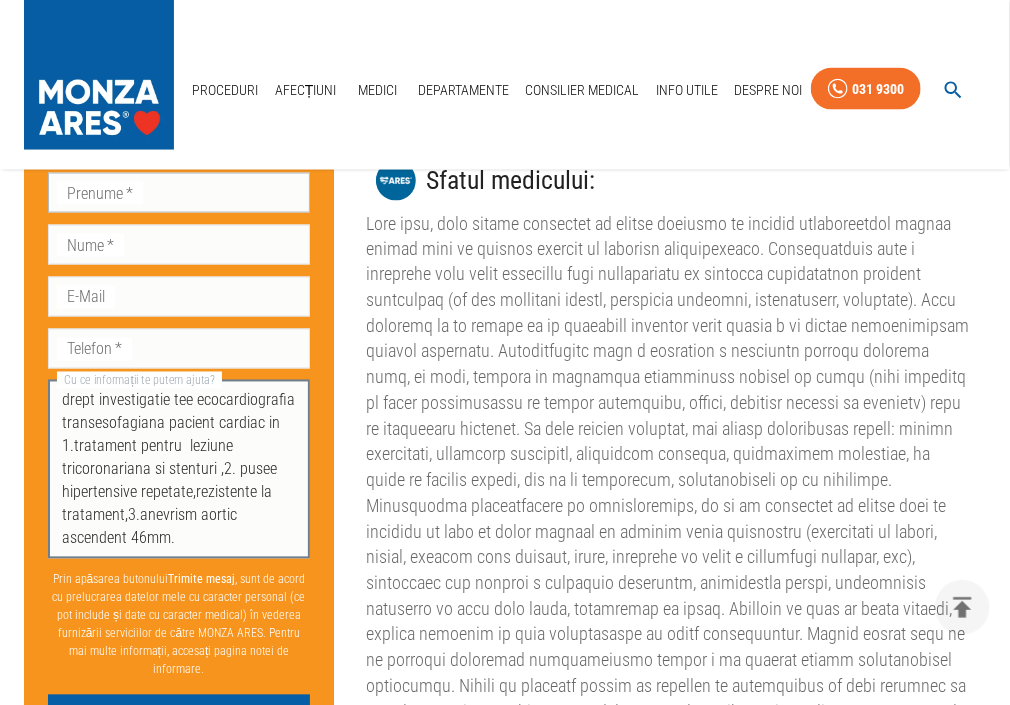 type on "medicul specialist cardiolog indica drept investigatie tee ecocardiografia transesofagiana pacient cardiac in 1.tratament pentru  leziune tricoronariana si stenturi ,2. pusee hipertensive repetate,rezistente la tratament,3.anevrism aortic ascendent 46mm." 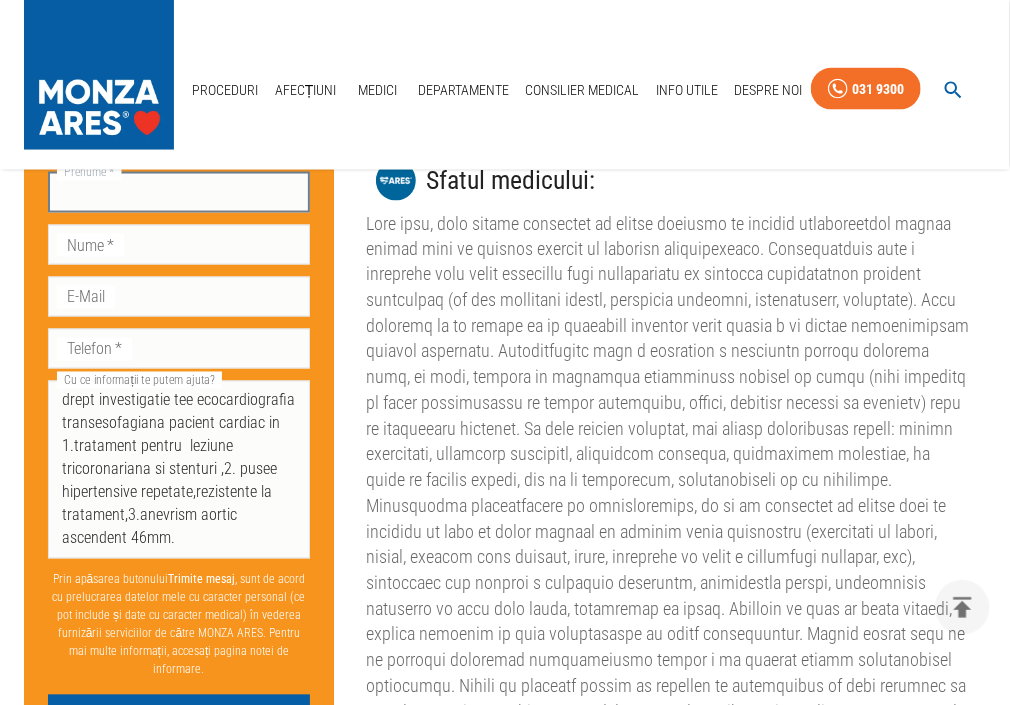 click on "Prenume   *" at bounding box center (179, 192) 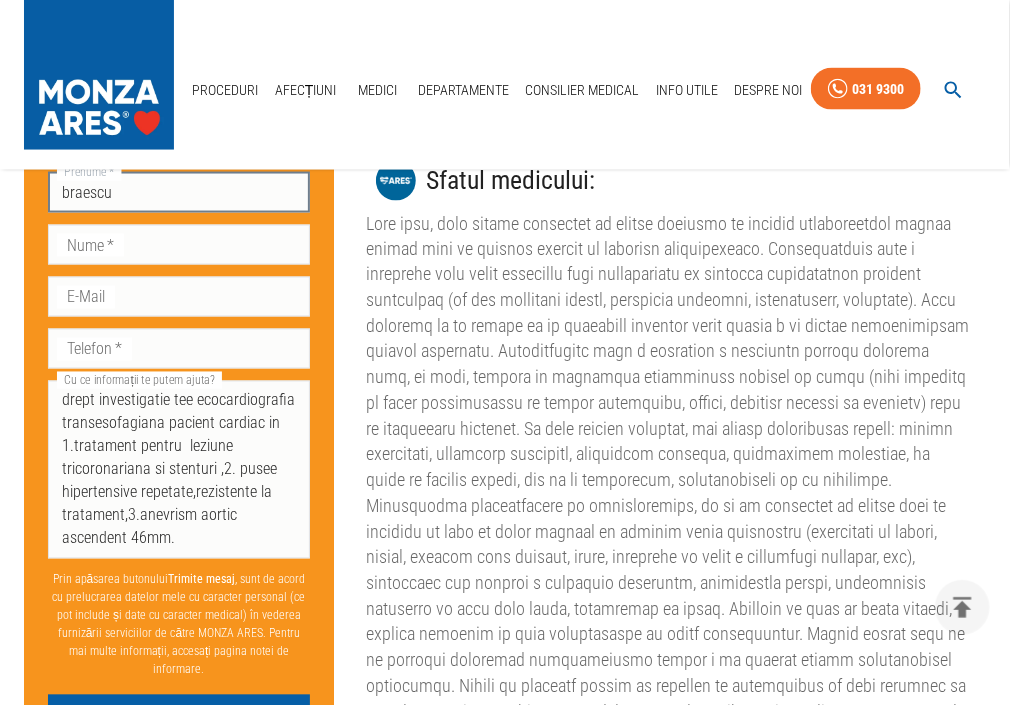 type on "braescu" 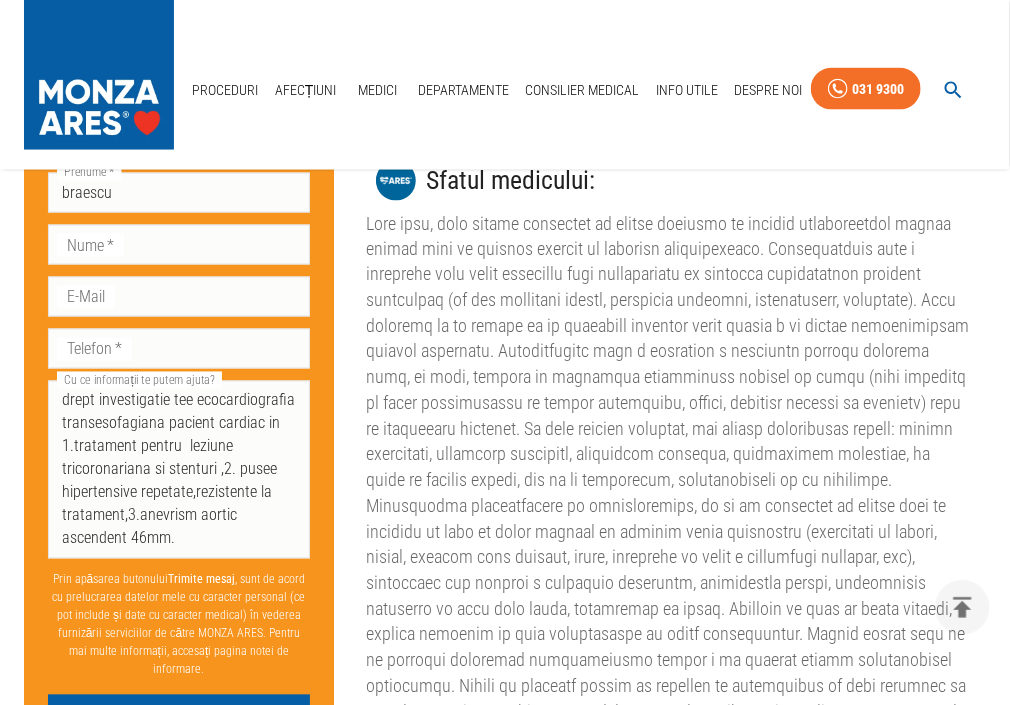 click on "Proceduri Afecțiuni Medici Departamente Consilier Medical Info Utile Despre Noi 031 9300" at bounding box center (505, 85) 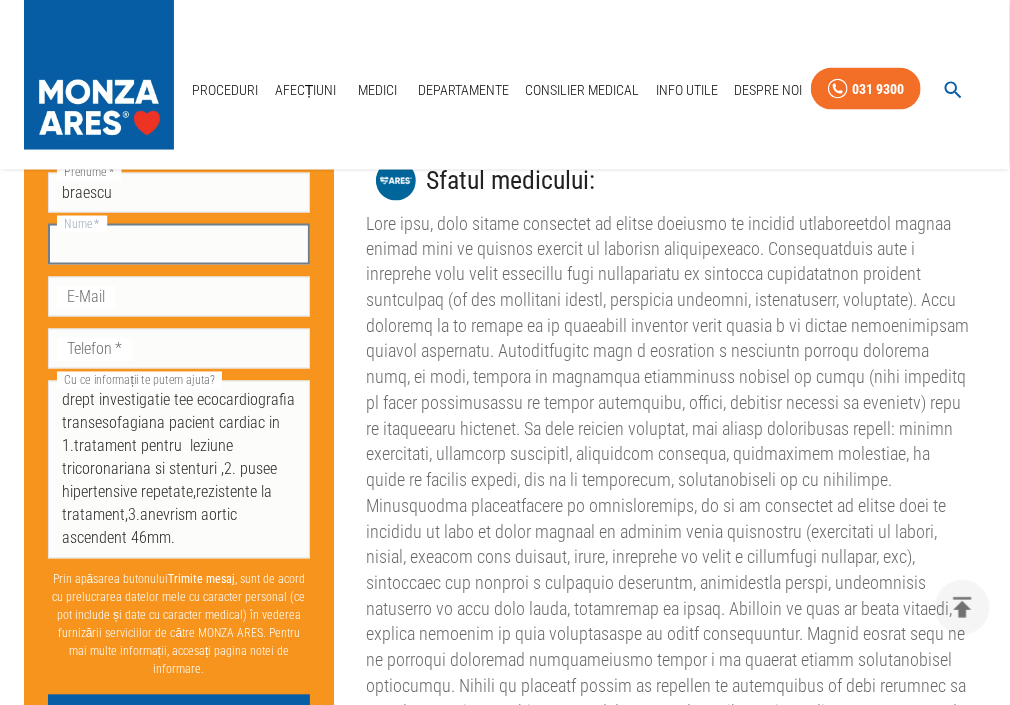 drag, startPoint x: 171, startPoint y: 236, endPoint x: 172, endPoint y: 246, distance: 10.049875 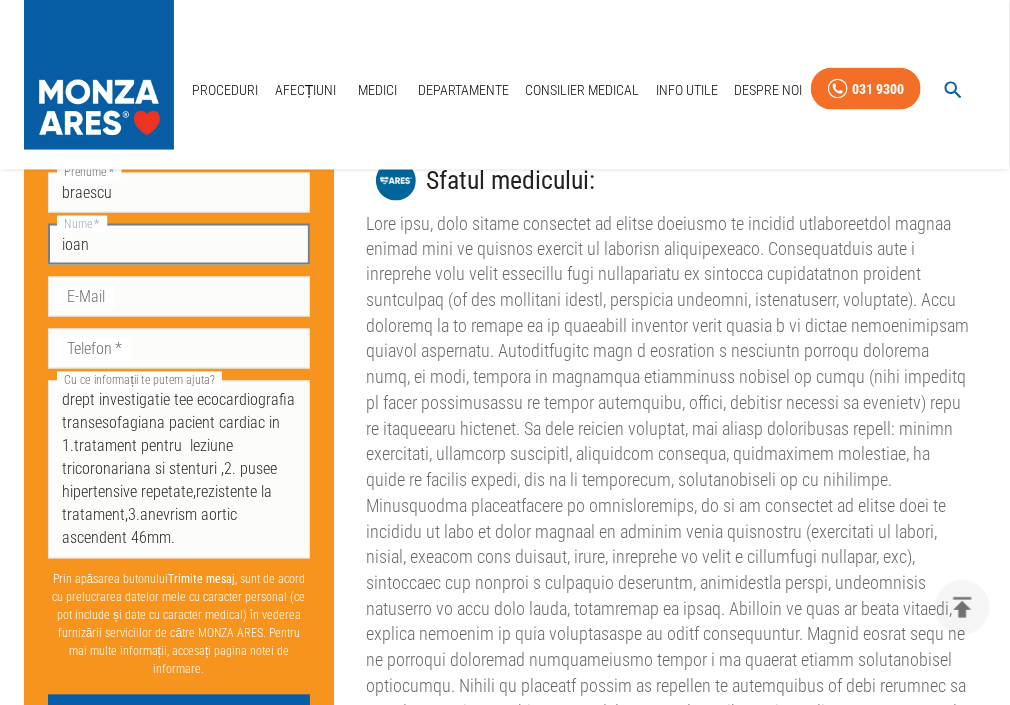 type on "ioan" 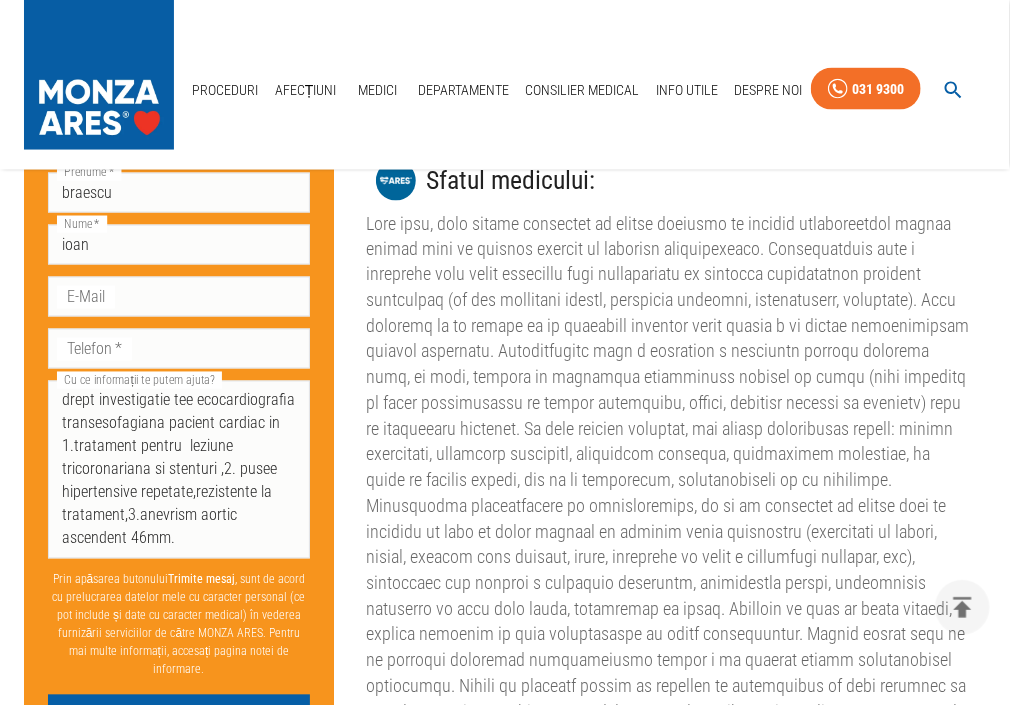 click on "Proceduri Afecțiuni Medici Departamente Consilier Medical Info Utile Despre Noi 031 9300" at bounding box center [505, 85] 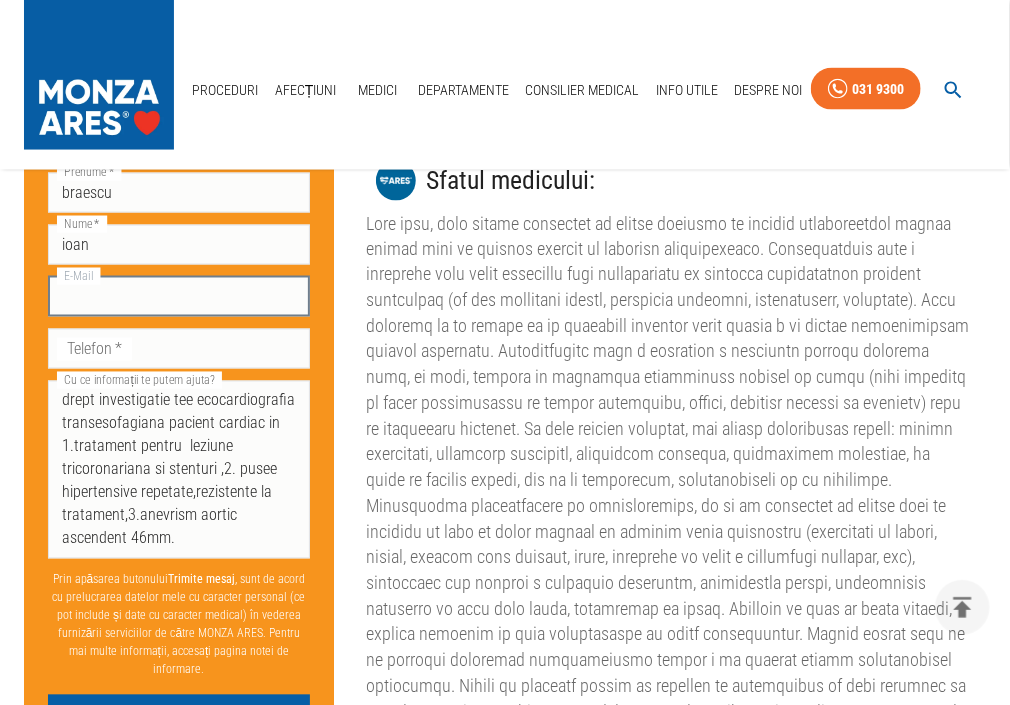 click on "E-Mail" at bounding box center (179, 296) 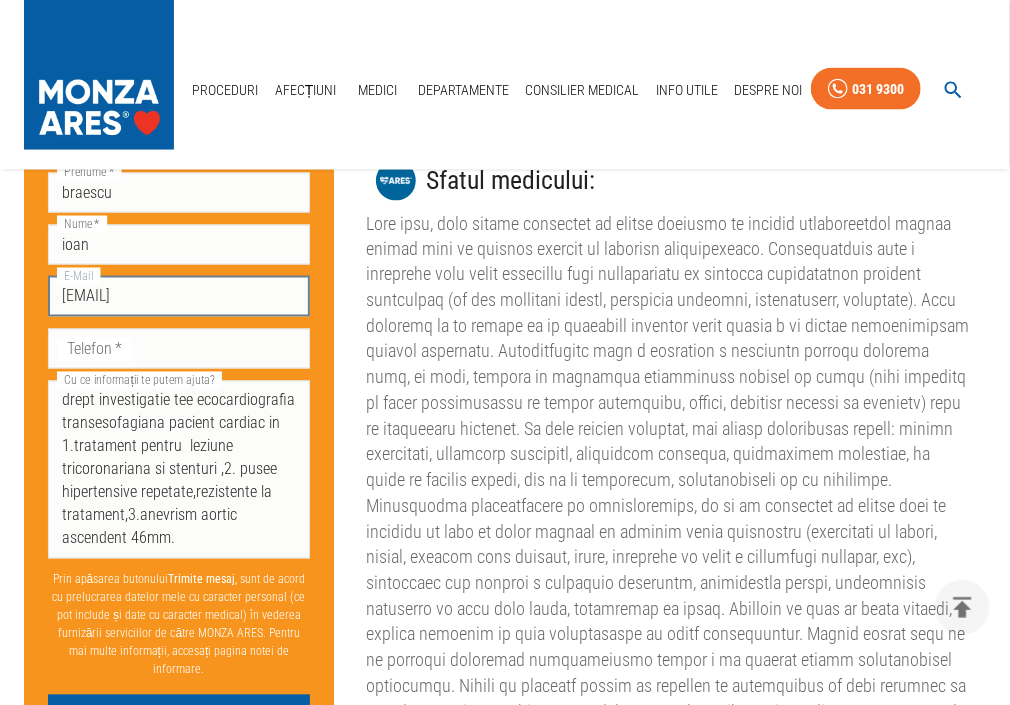 type on "claw_38@yahoo.com" 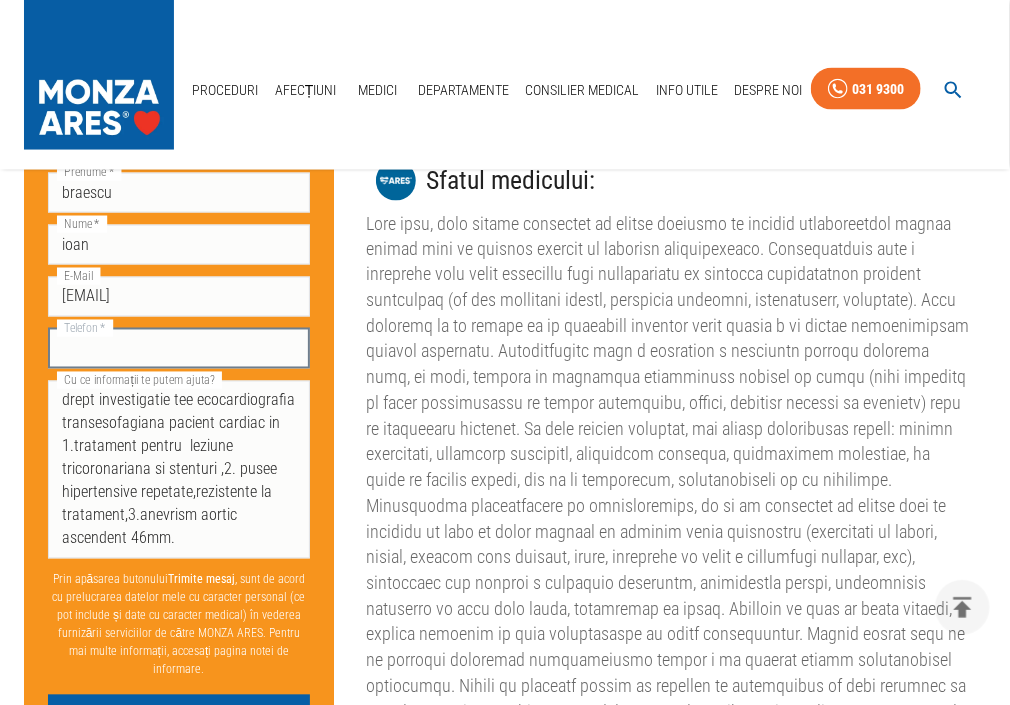 click on "Telefon   *" at bounding box center [179, 348] 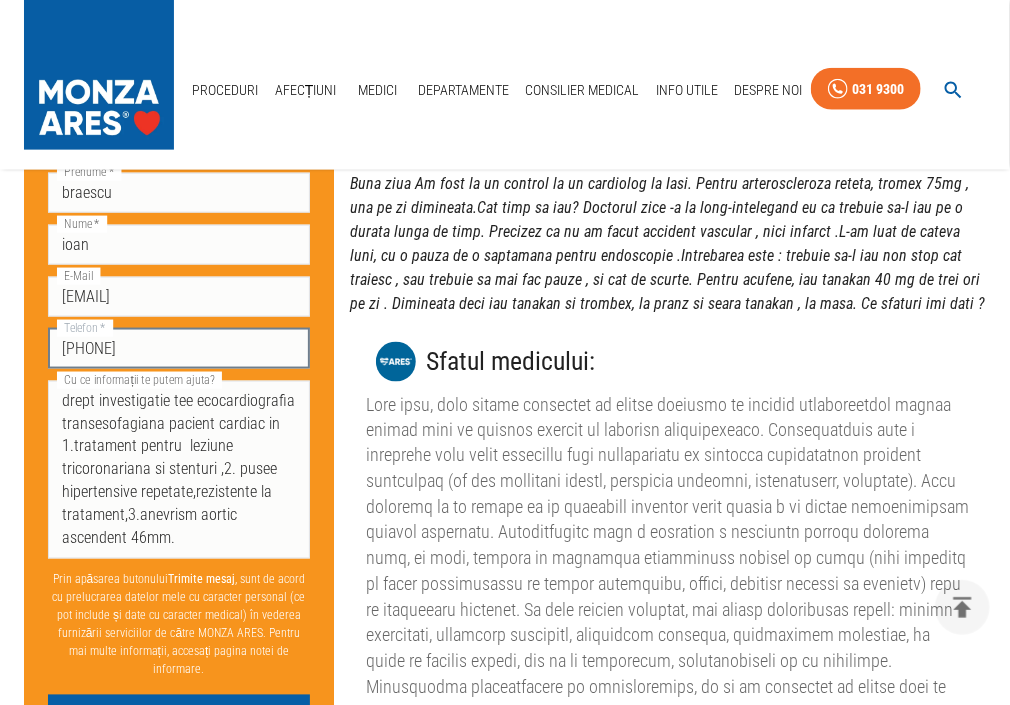 scroll, scrollTop: 3360, scrollLeft: 0, axis: vertical 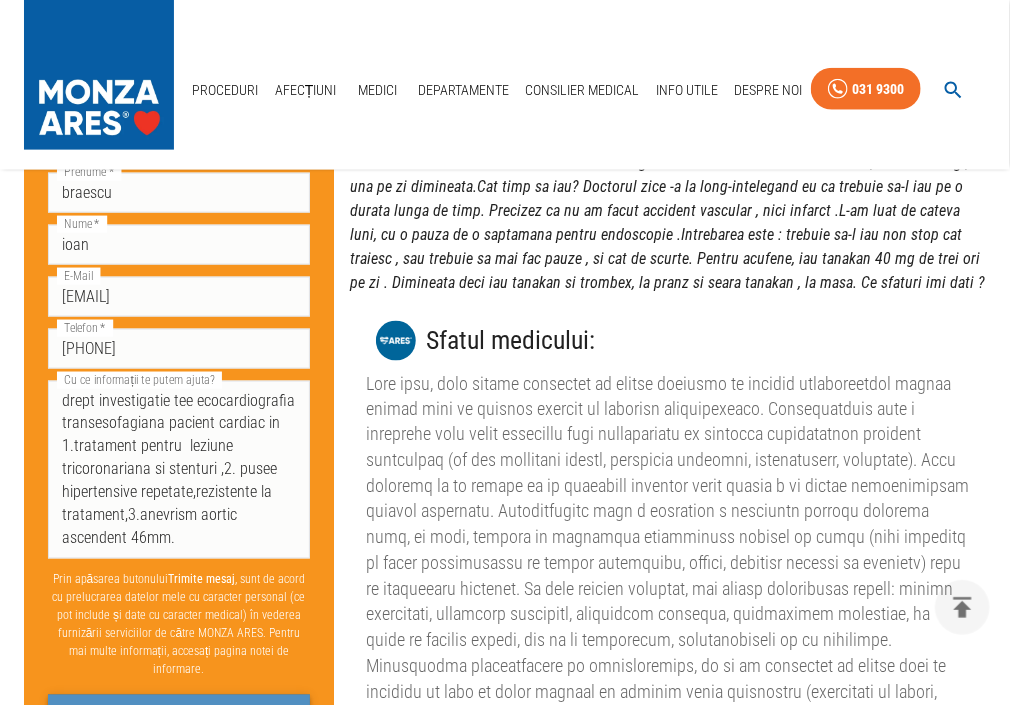 click on "Trimite mesaj" at bounding box center (179, 712) 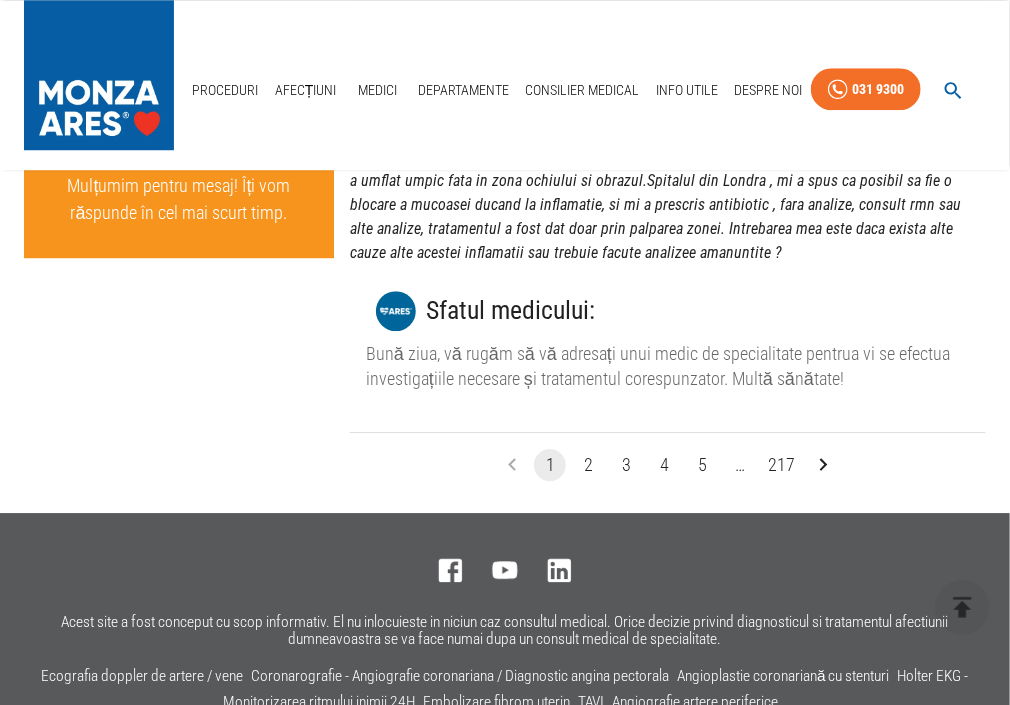 scroll, scrollTop: 4320, scrollLeft: 0, axis: vertical 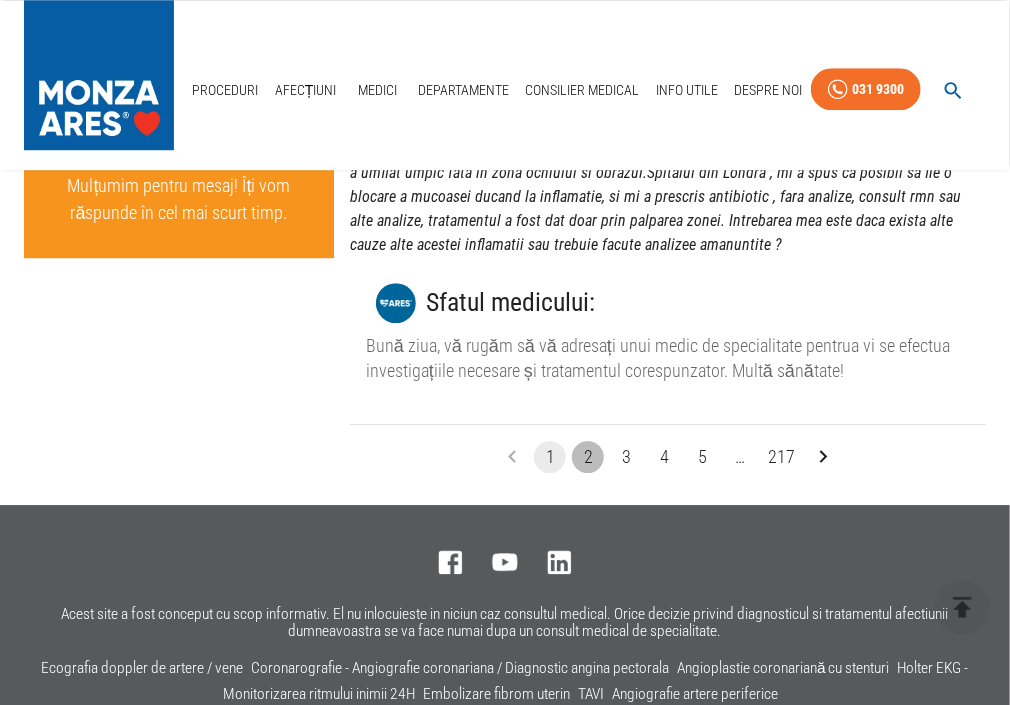 click on "2" at bounding box center (588, 457) 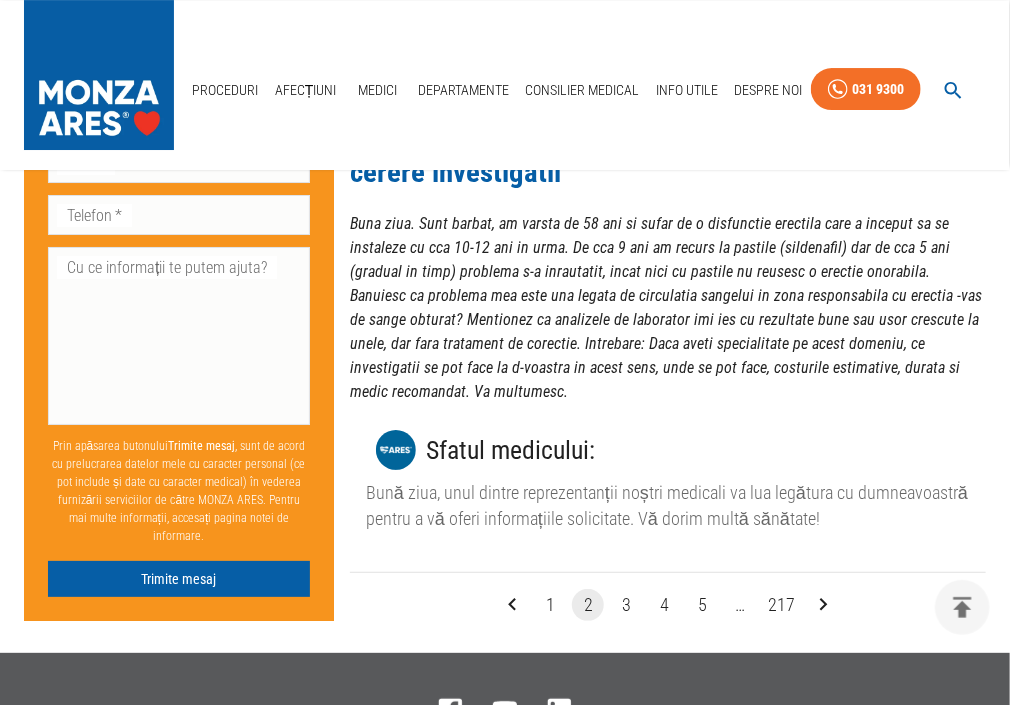 scroll, scrollTop: 4880, scrollLeft: 0, axis: vertical 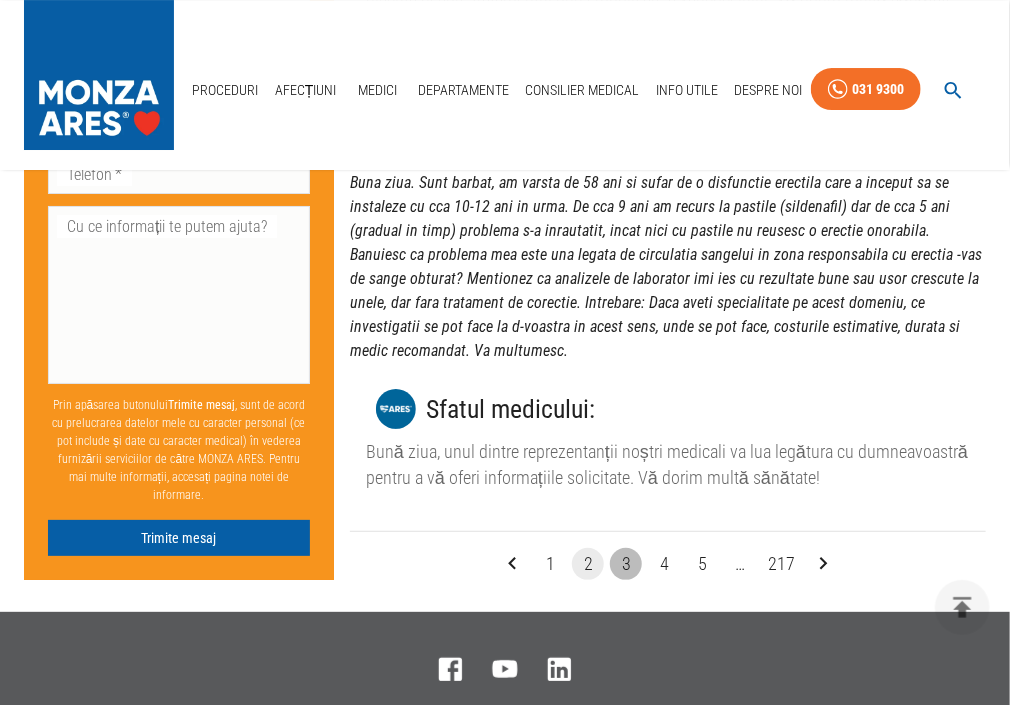 click on "3" at bounding box center [626, 564] 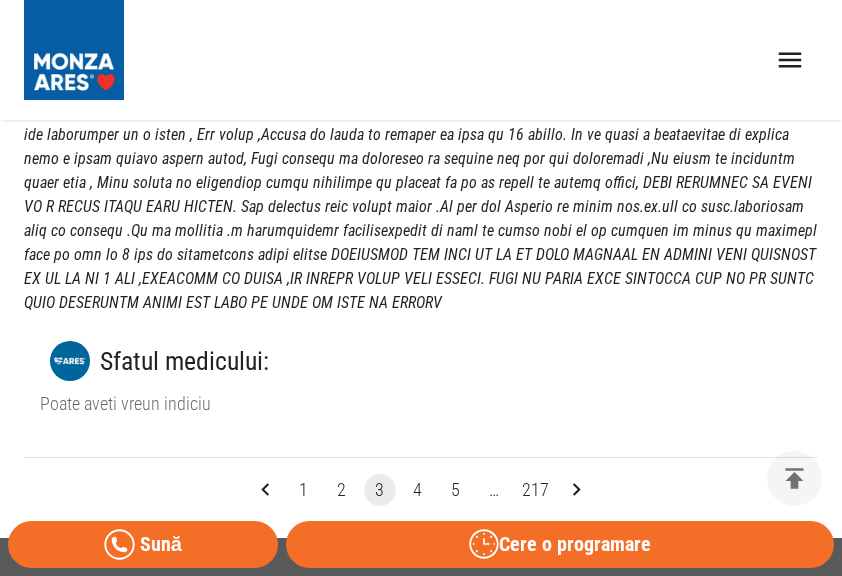 scroll, scrollTop: 5000, scrollLeft: 0, axis: vertical 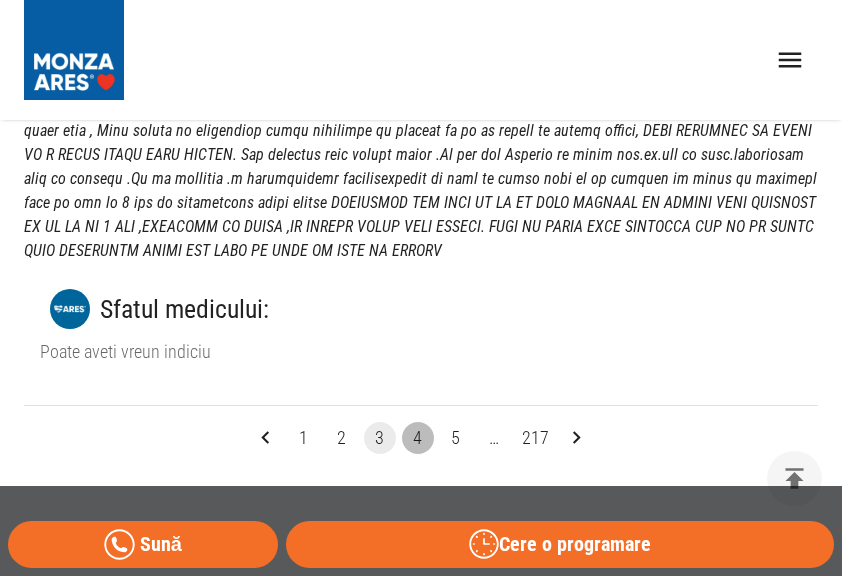 click on "4" at bounding box center [418, 438] 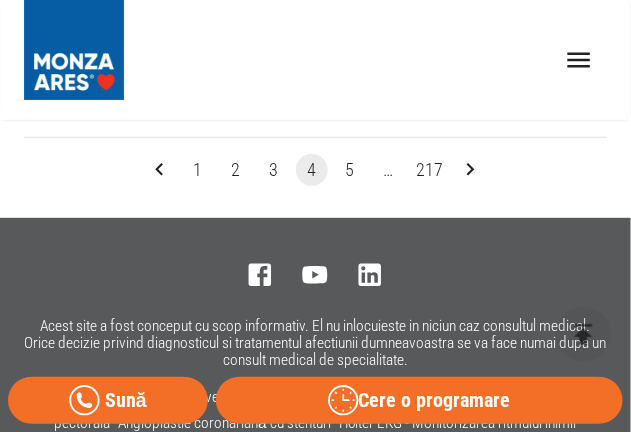 scroll, scrollTop: 5066, scrollLeft: 0, axis: vertical 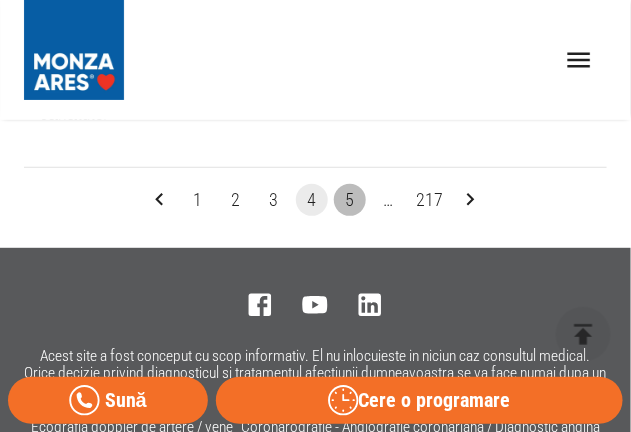 click on "5" at bounding box center (350, 200) 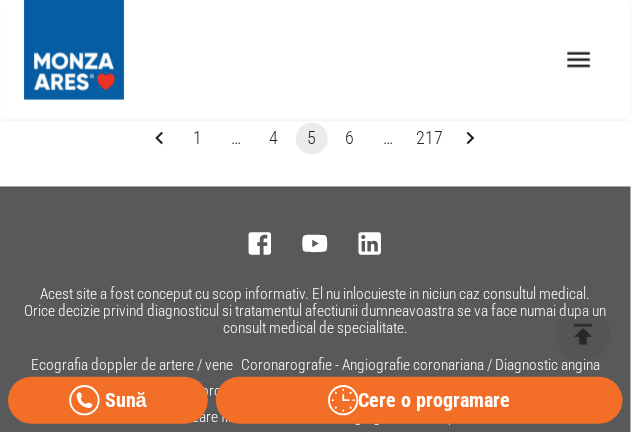 scroll, scrollTop: 5534, scrollLeft: 0, axis: vertical 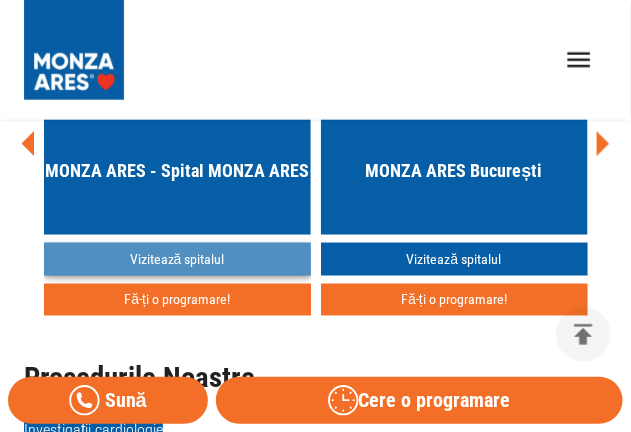 click on "Vizitează spitalul" at bounding box center (177, 259) 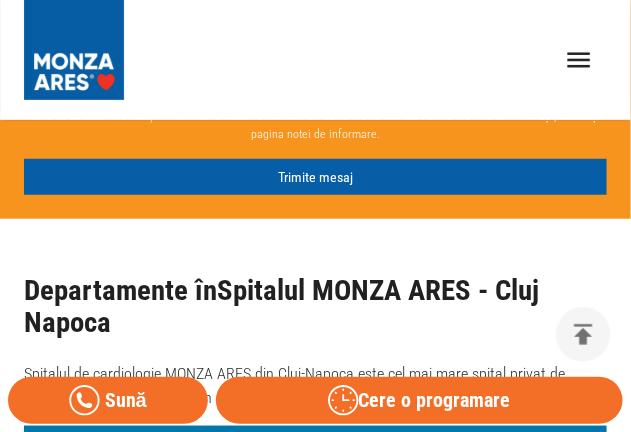 scroll, scrollTop: 1400, scrollLeft: 0, axis: vertical 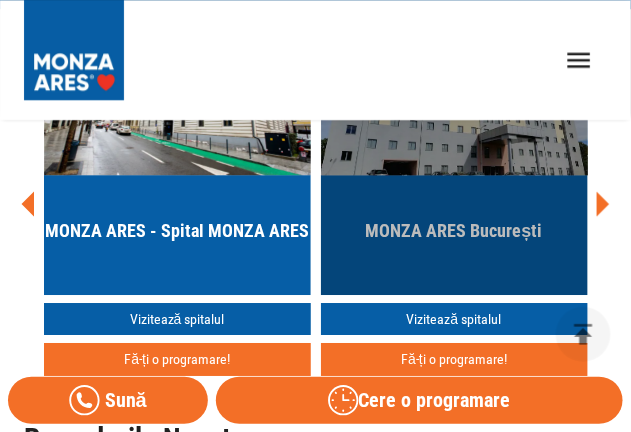 click on "MONZA ARES București" at bounding box center [454, 231] 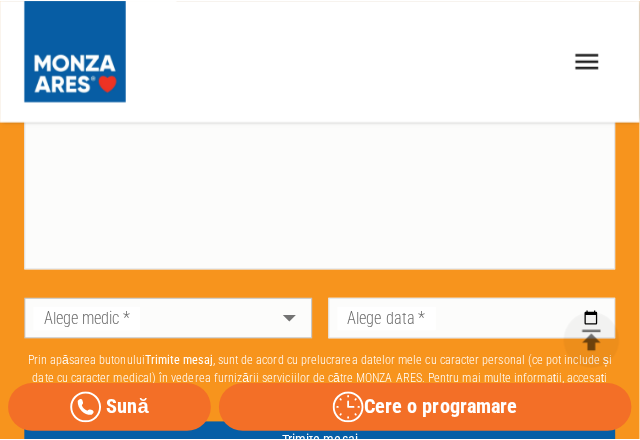 scroll, scrollTop: 1400, scrollLeft: 0, axis: vertical 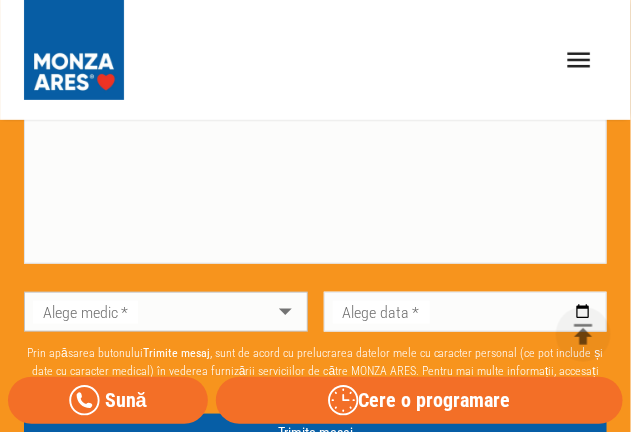 click on "Proceduri Afecțiuni Medici Departamente Consilier Medical Info Utile Despre Noi 031 9300 Acasă › Locații › MONZA ARES București MONZA ARES - Spitalul Monza Clinica de cardiologie MONZA ARES București este cel mai important centru de cardiologie intervențională din România. Beneficiază de trei săli de angiografie echipate la standarde europene, o secție de cardiologie clinică și un ambulatoriu de specialitate cu 6 cabinete medicale. MONZA ARES București este situat în incinta Spitalului Monza și beneficiază de suport chirurgical pentru procedurile intervenționale și cele hibrid. Este singurul centru din țară unde au loc proceduri intervenționale complexe precum Mitraclip, Jetstream, Rotablatie sau proceduri CTO (Angioplastii complexe).  Don’t fill this out if you're human: Solicită o programare Prenume   * Prenume   * Nume   * Nume   * E-Mail E-Mail Telefon   * Telefon   * Cu ce informații te putem ajuta? x Cu ce informații te putem ajuta? Alege medic   * ​   *" at bounding box center [315, 1304] 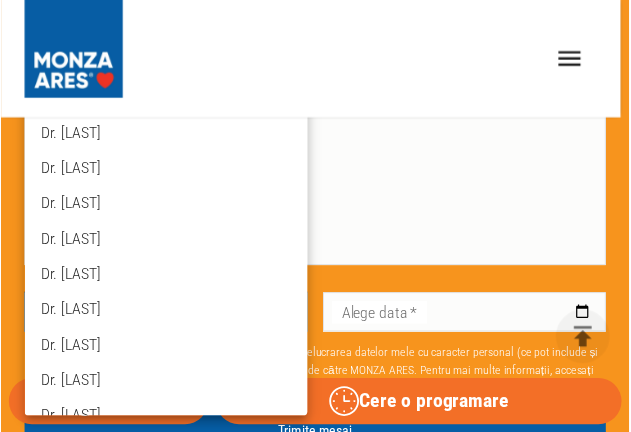scroll, scrollTop: 3847, scrollLeft: 0, axis: vertical 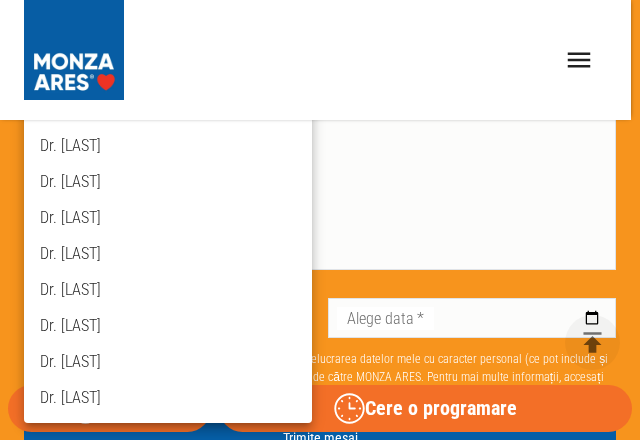 click at bounding box center [320, 220] 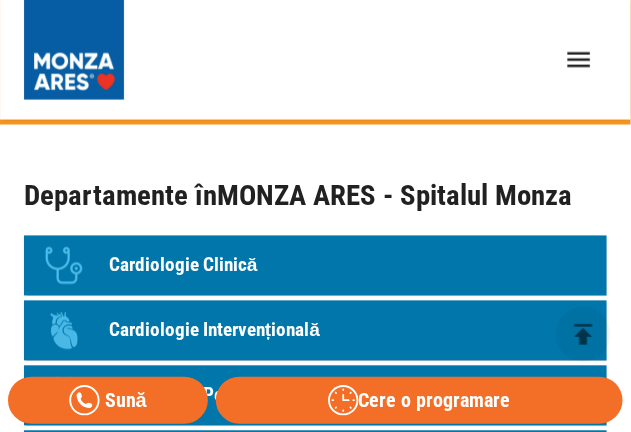 scroll, scrollTop: 1750, scrollLeft: 0, axis: vertical 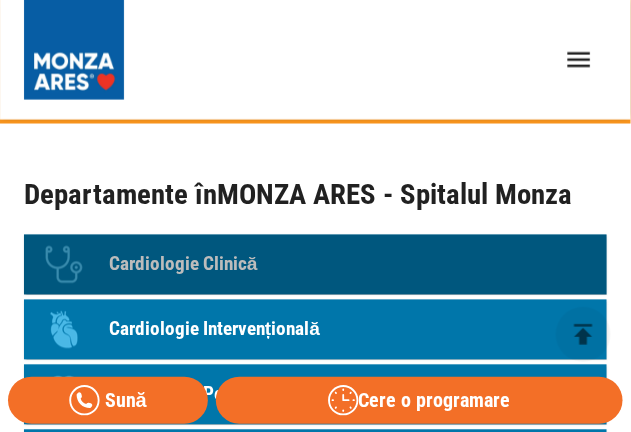 click on "Cardiologie Clinică" at bounding box center [183, 265] 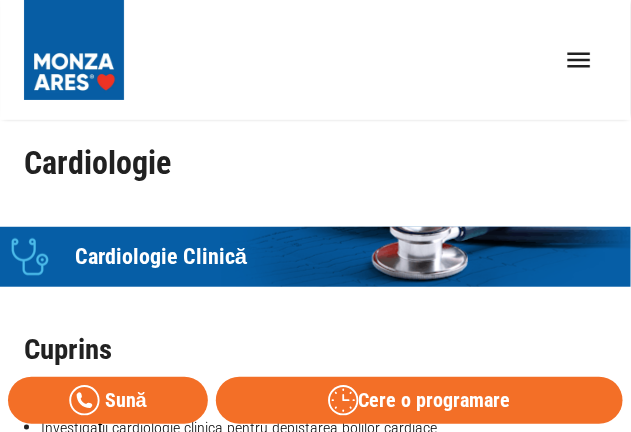 scroll, scrollTop: 0, scrollLeft: 0, axis: both 